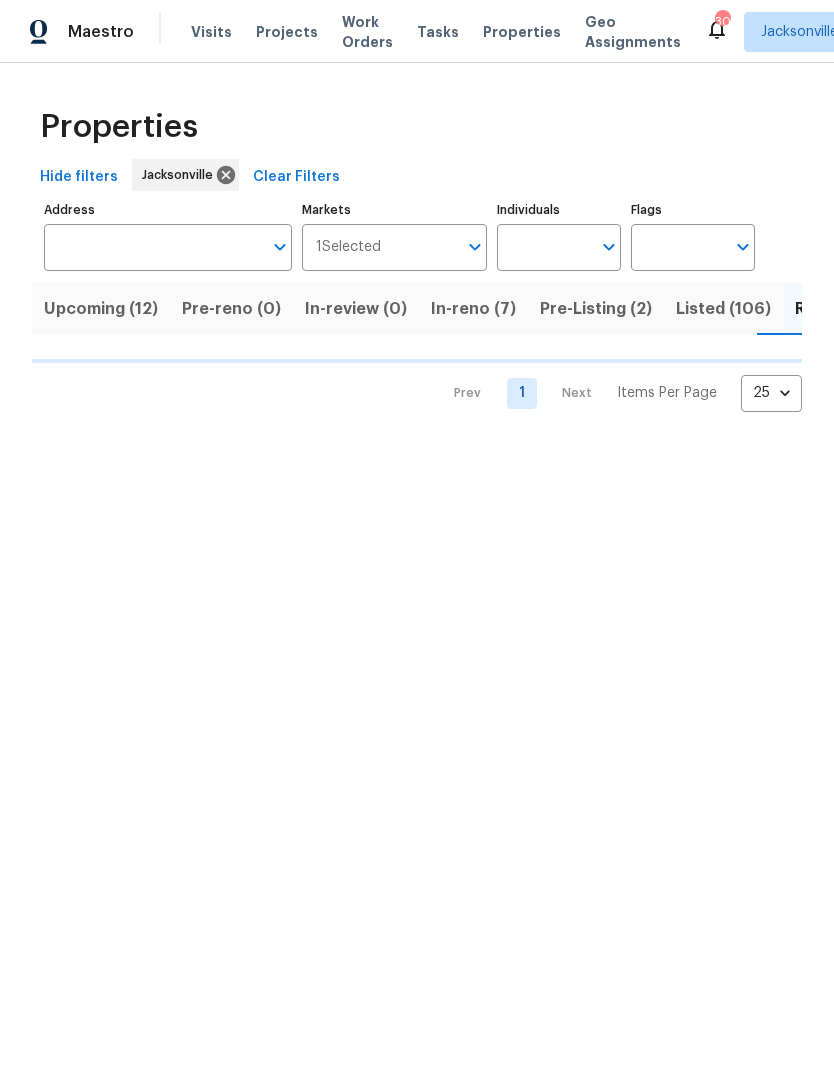 scroll, scrollTop: 0, scrollLeft: 0, axis: both 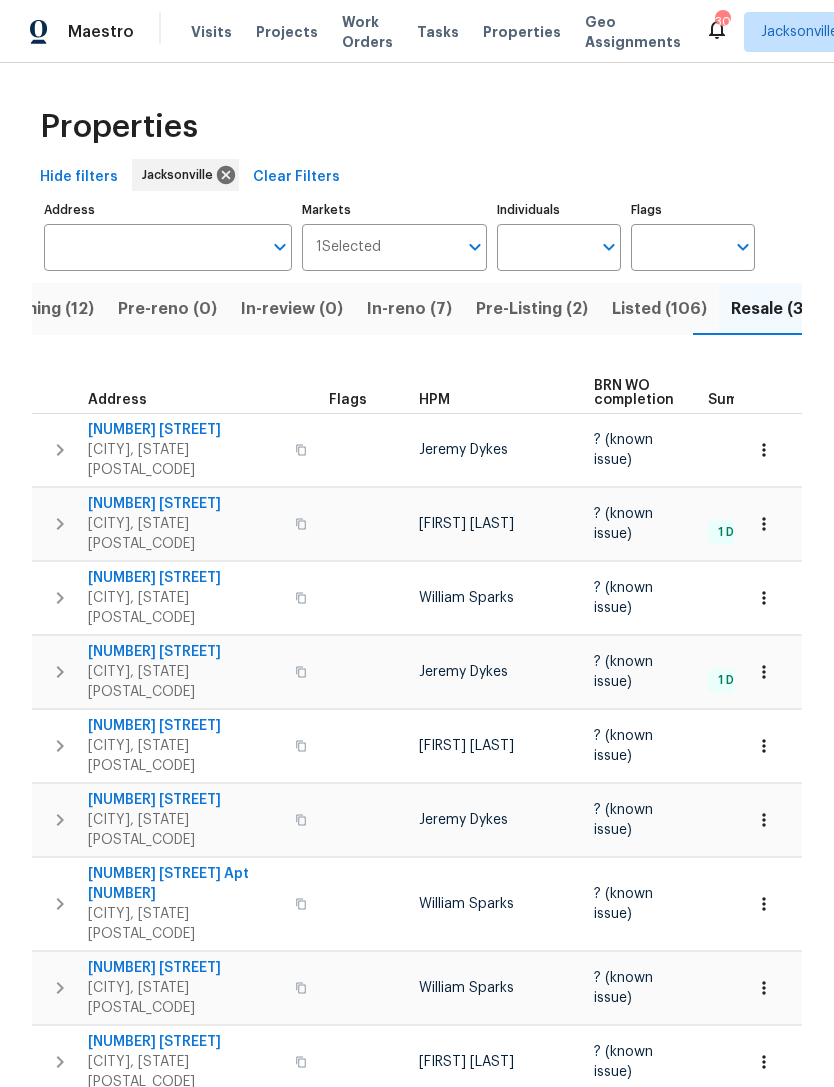 click on "HPM" at bounding box center [434, 400] 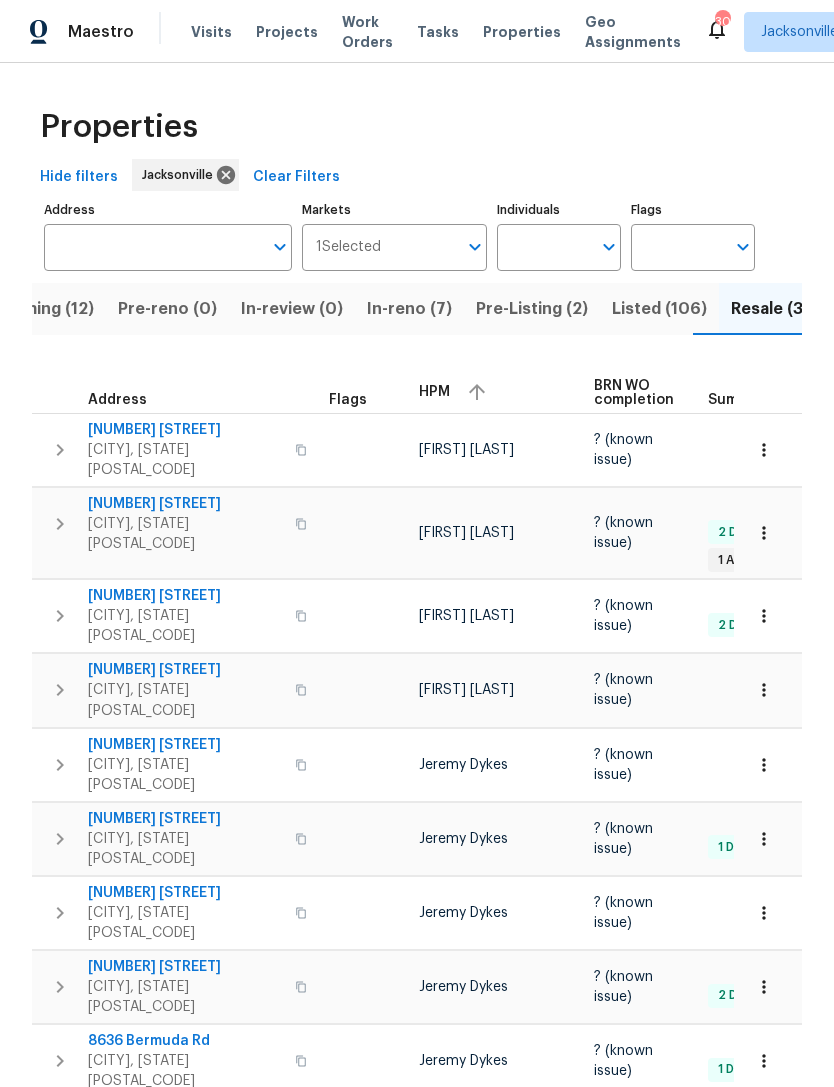 scroll, scrollTop: 0, scrollLeft: 0, axis: both 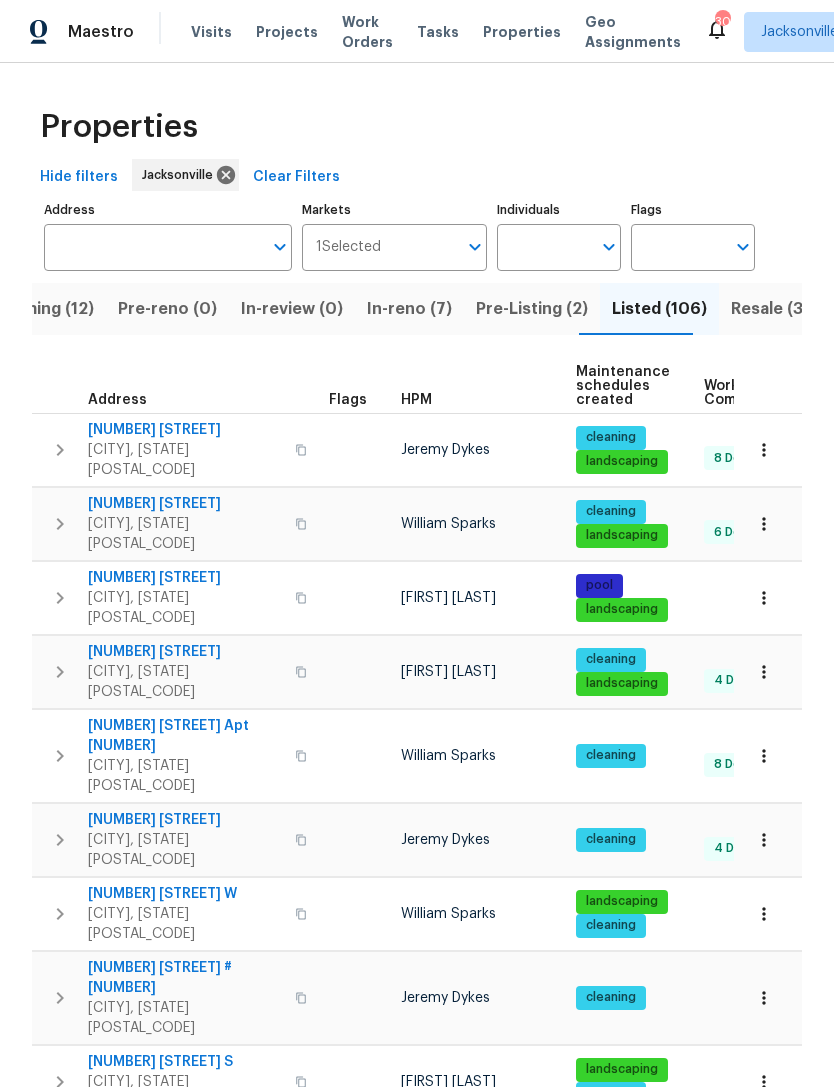 click on "Jeremy Dykes" at bounding box center [480, 449] 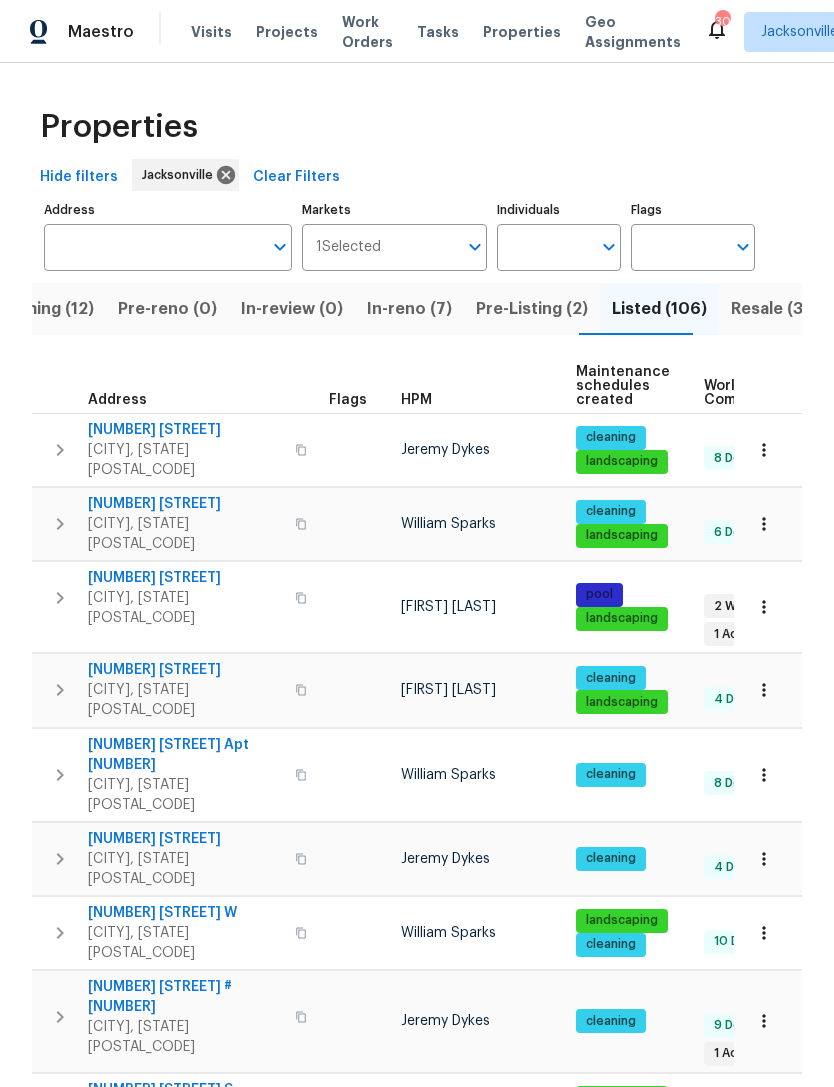 click on "HPM" at bounding box center [416, 400] 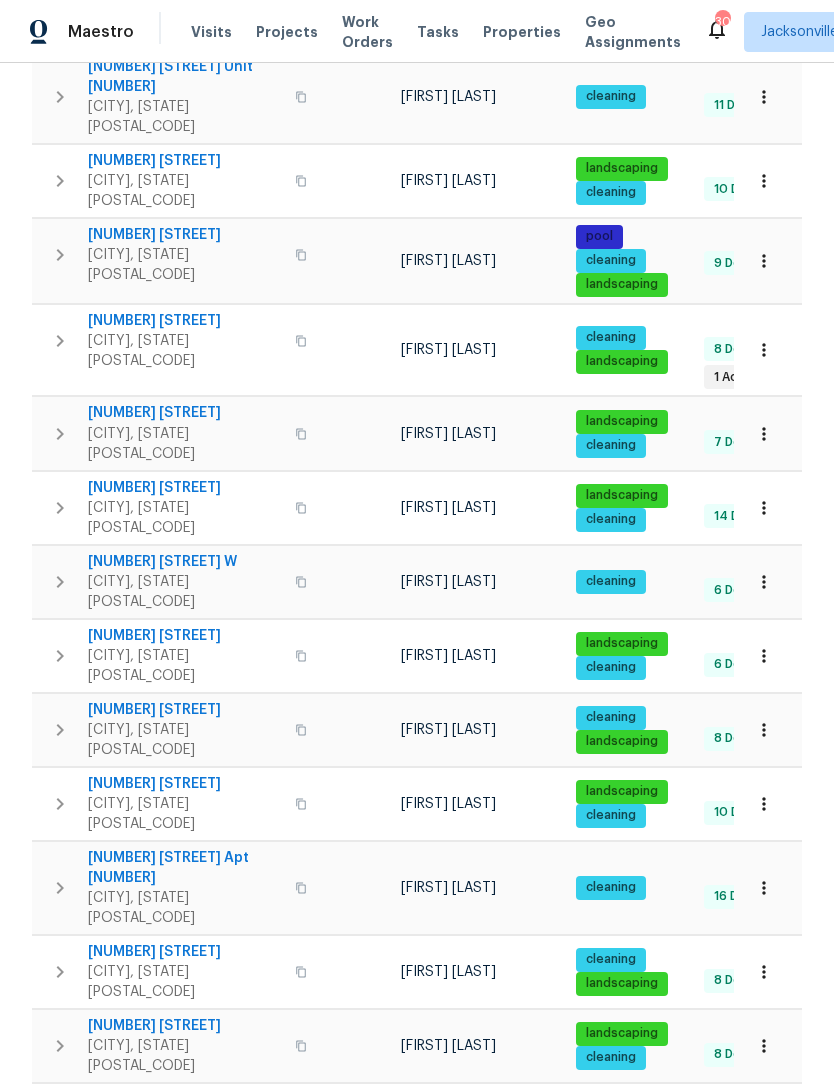 scroll, scrollTop: 459, scrollLeft: 0, axis: vertical 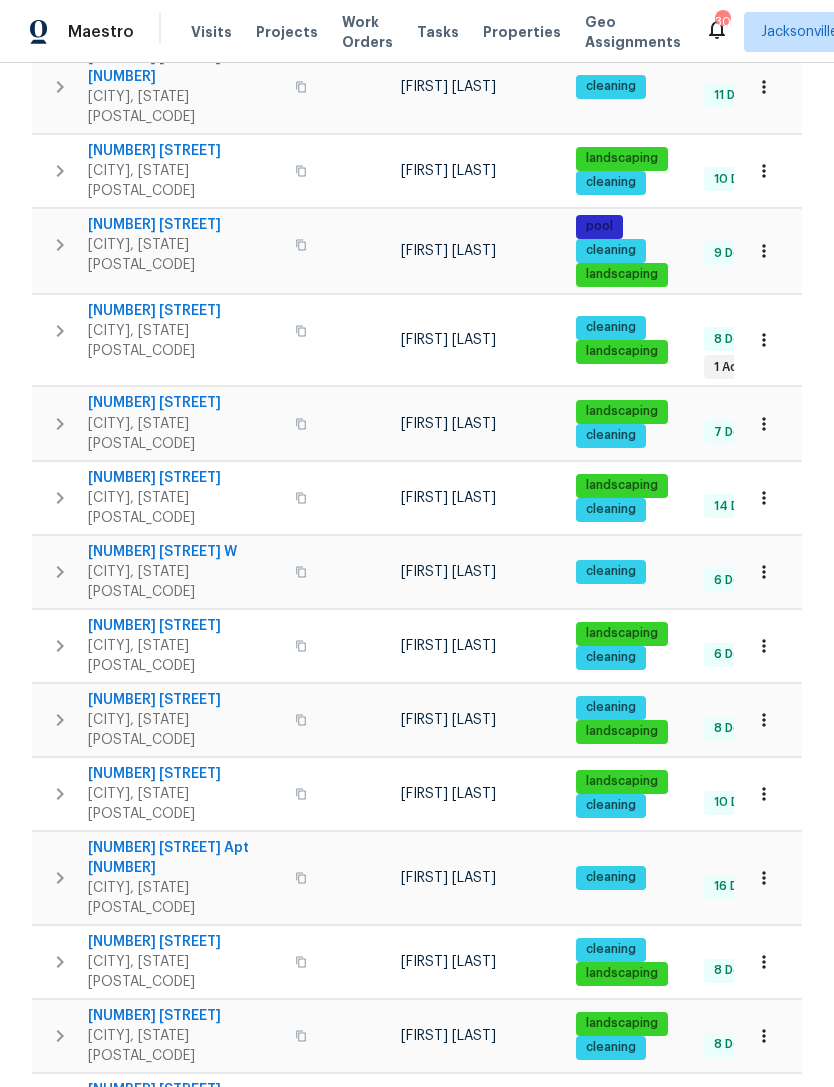 click on "2884 Decidely St" at bounding box center (185, 626) 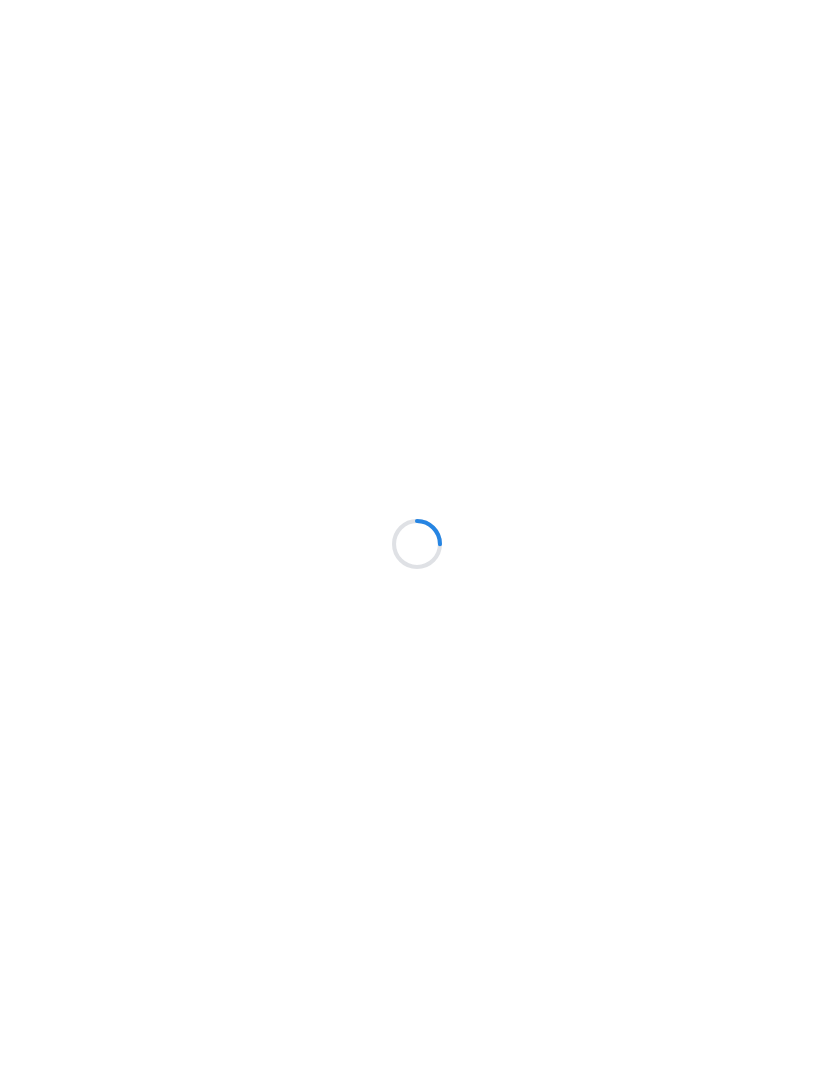 scroll, scrollTop: 0, scrollLeft: 0, axis: both 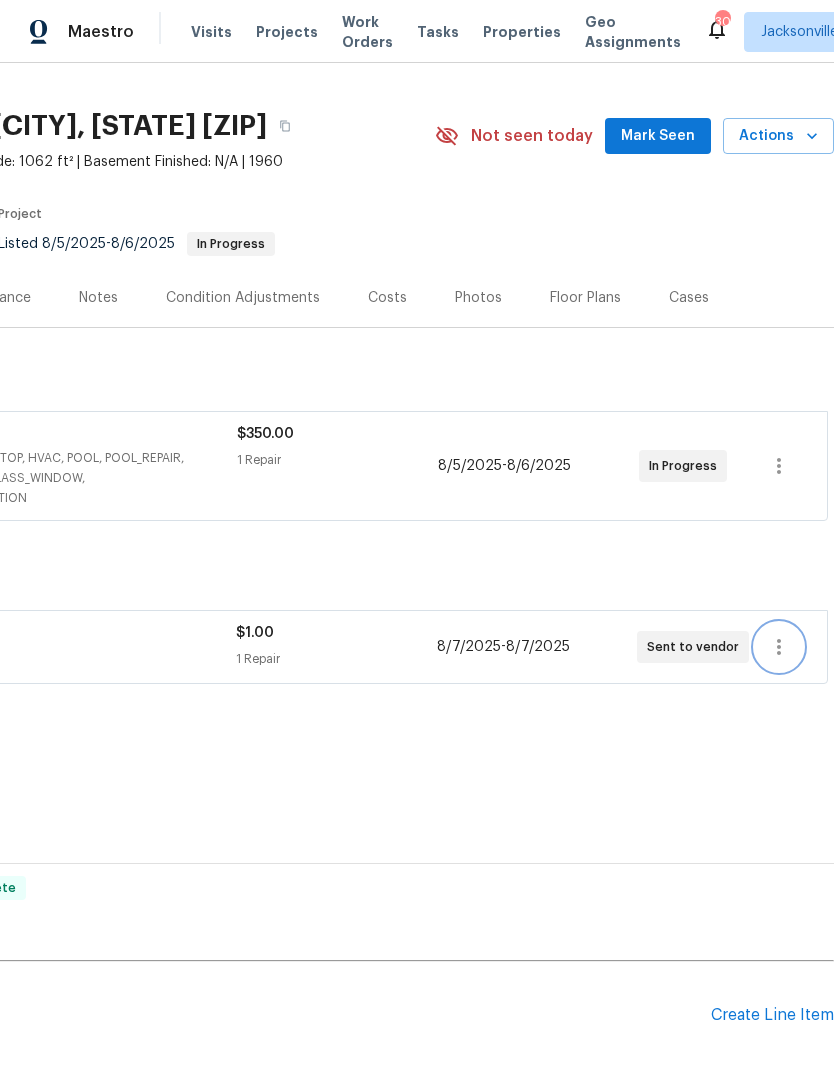 click 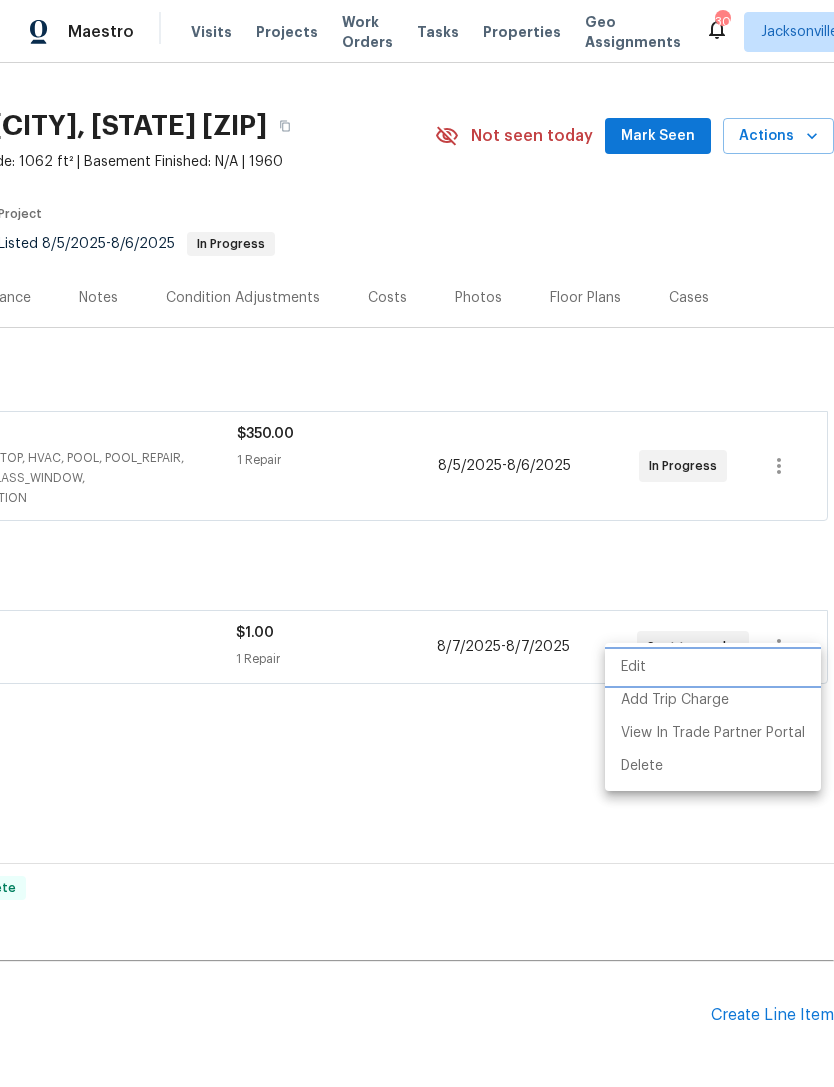 click on "Edit" at bounding box center (713, 667) 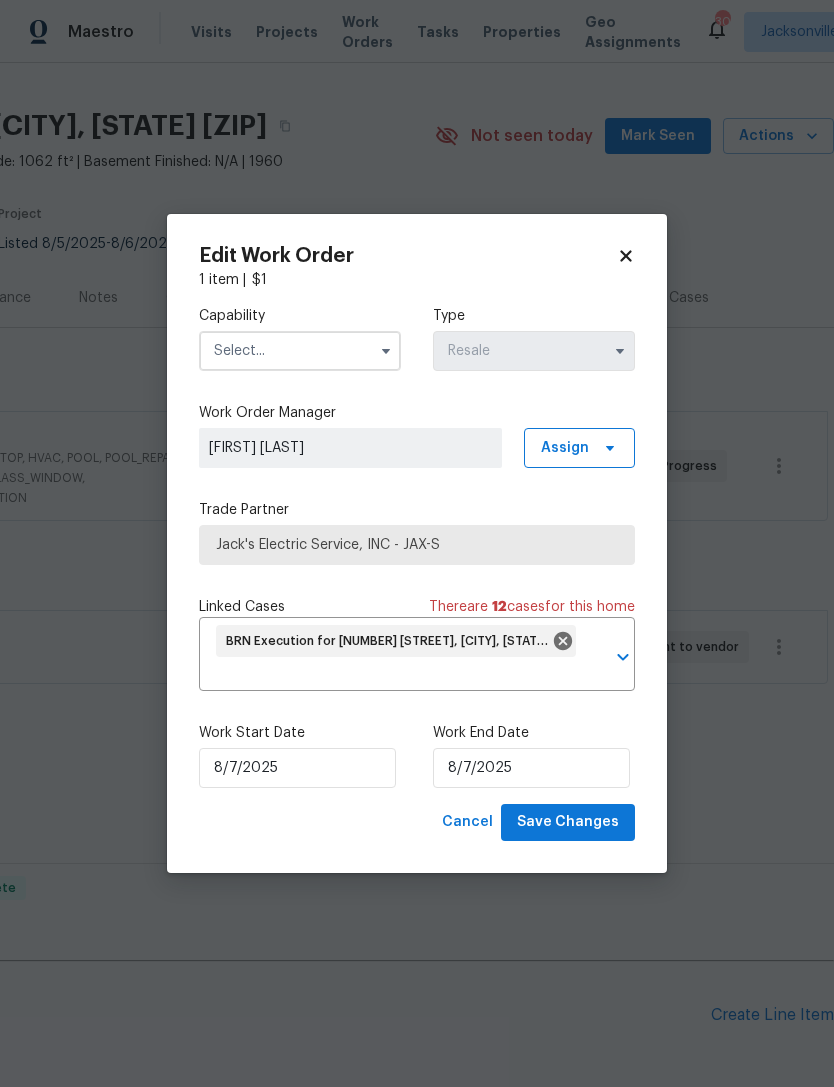 click 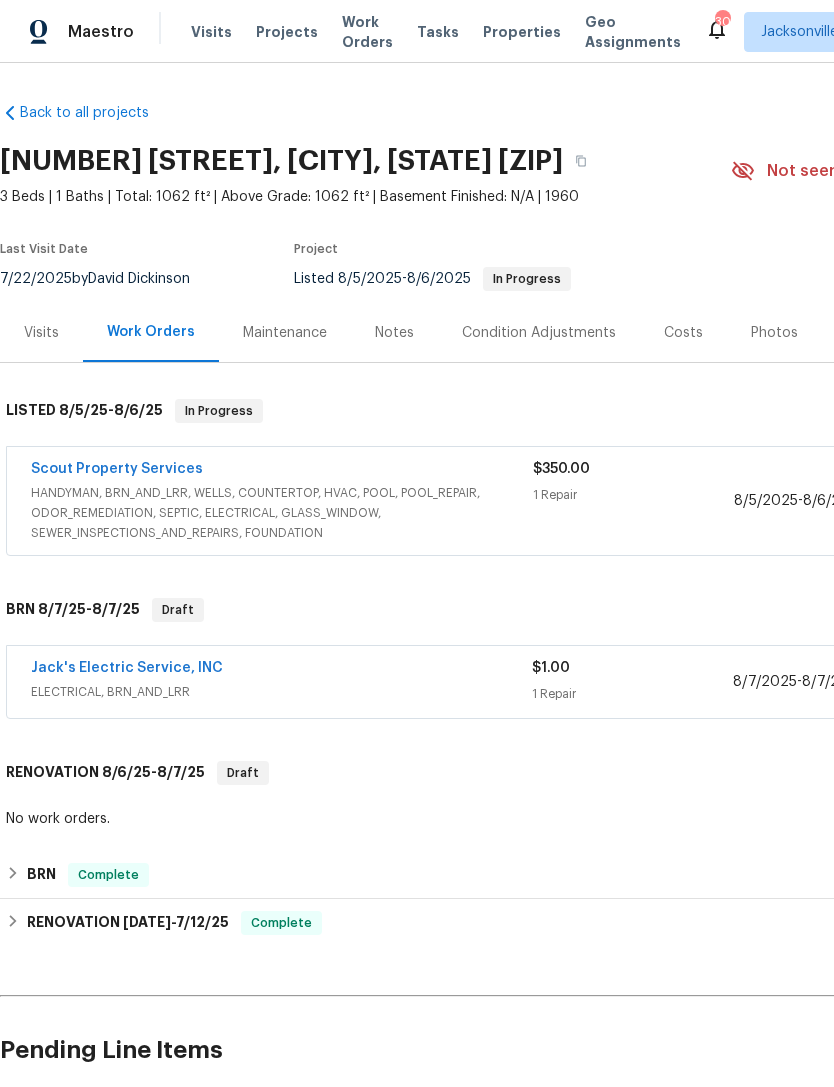 scroll, scrollTop: 0, scrollLeft: 0, axis: both 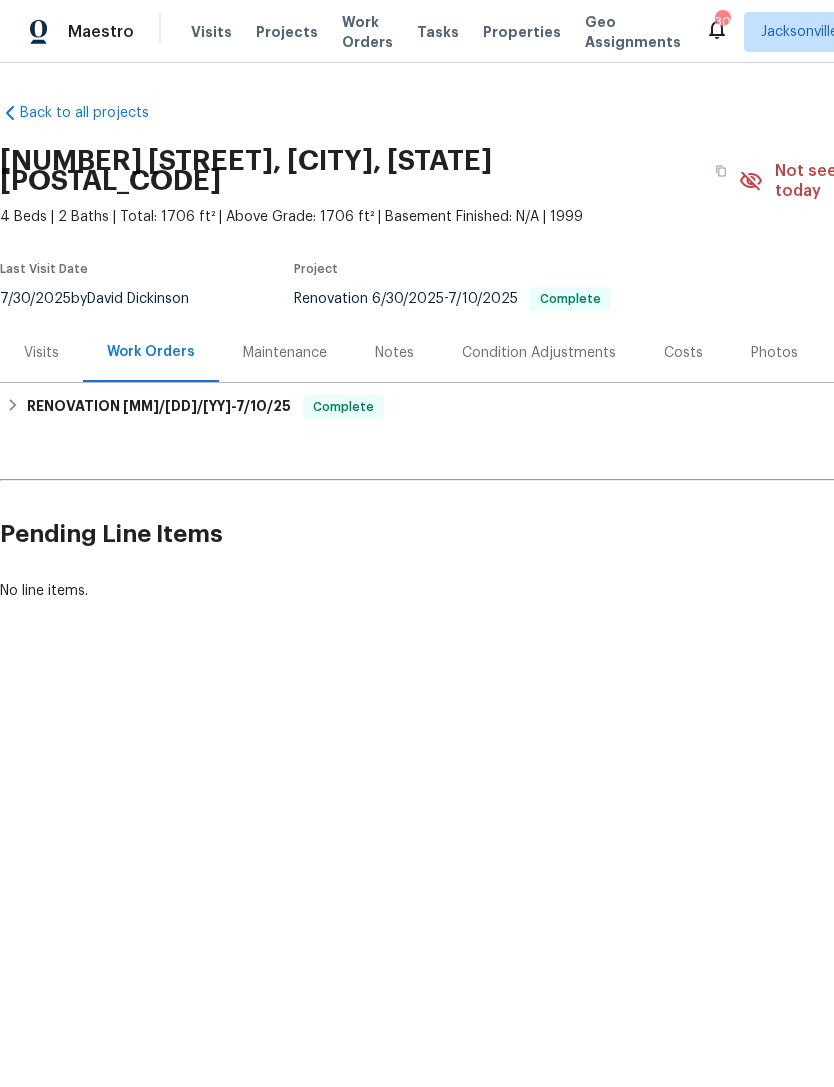 click on "Photos" at bounding box center [774, 352] 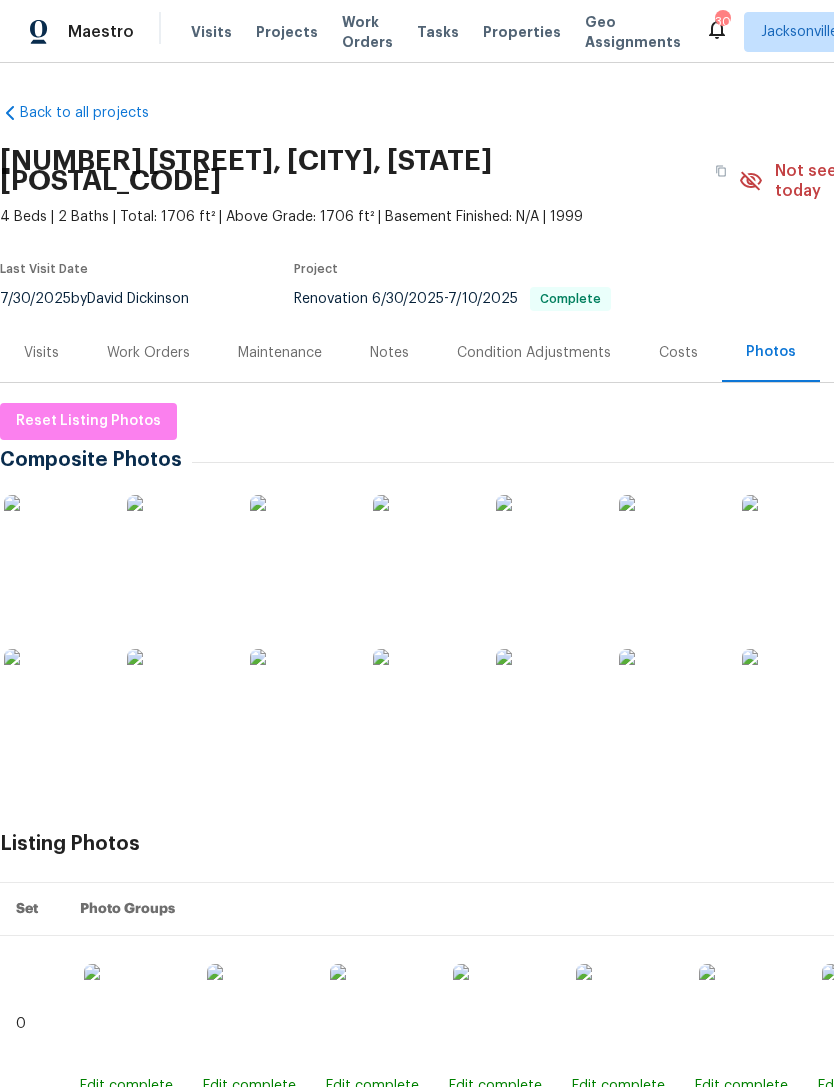 click at bounding box center (669, 545) 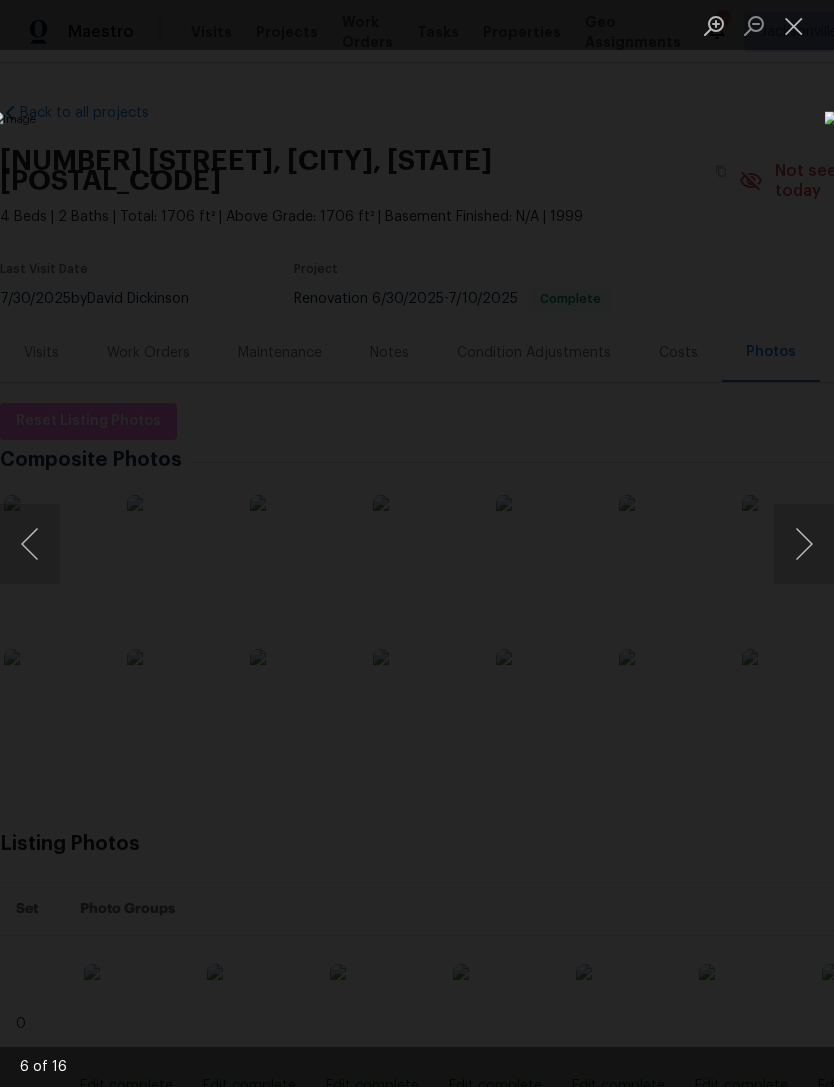 click at bounding box center [804, 544] 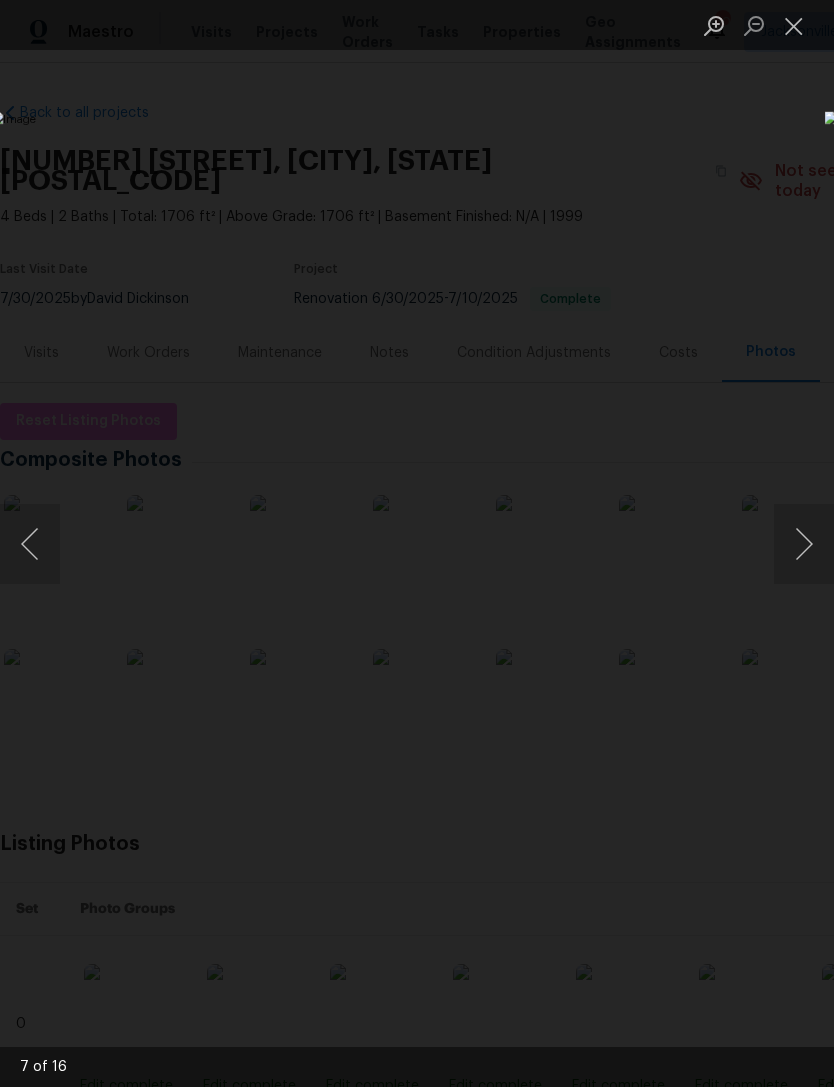 click at bounding box center (417, 543) 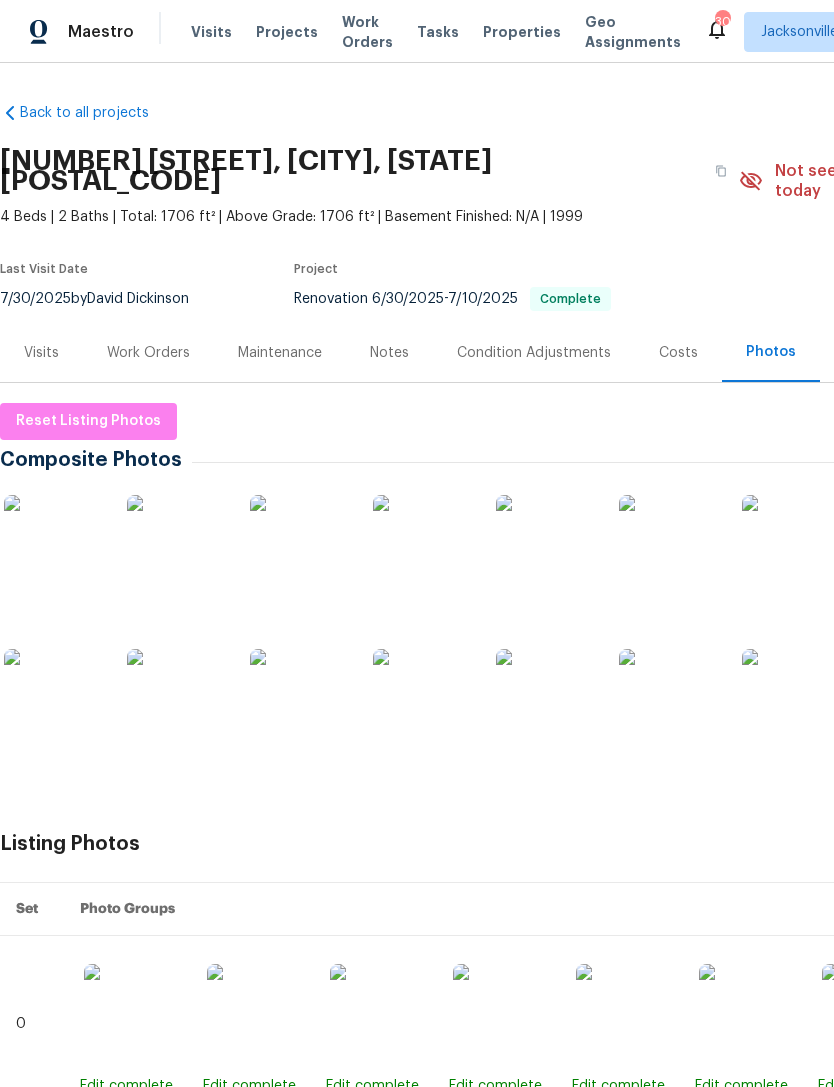 click at bounding box center [300, 699] 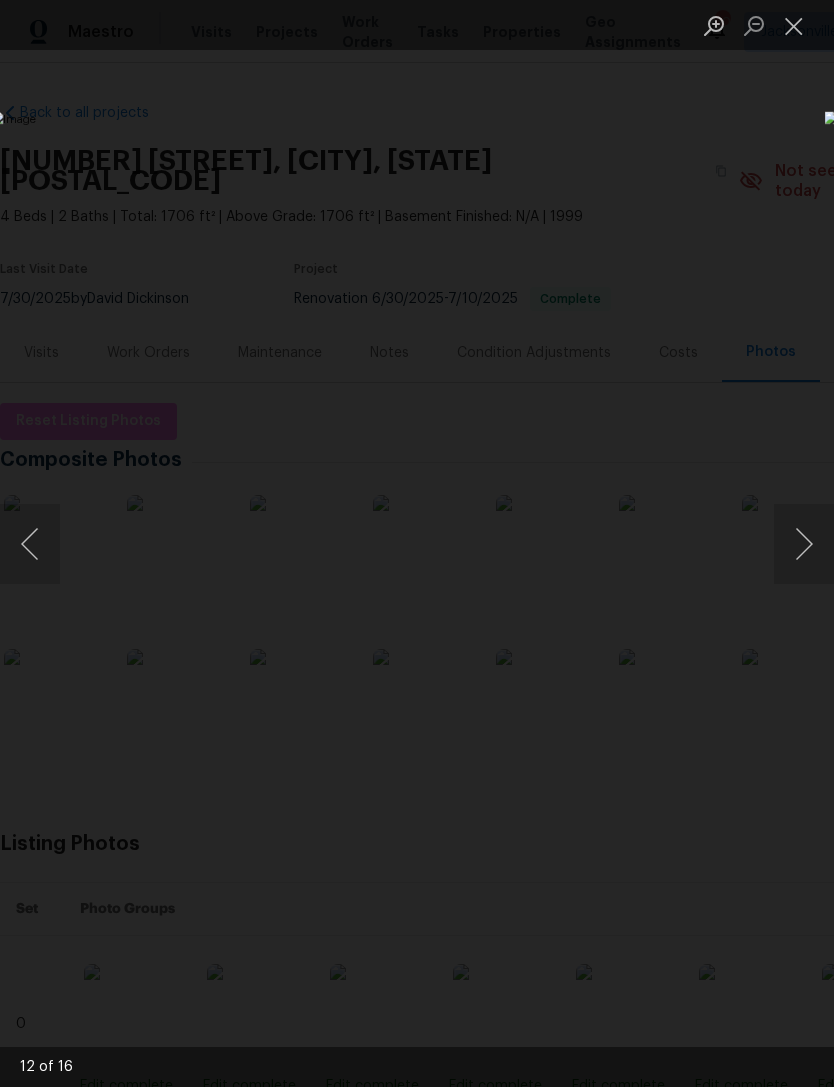 click at bounding box center (417, 543) 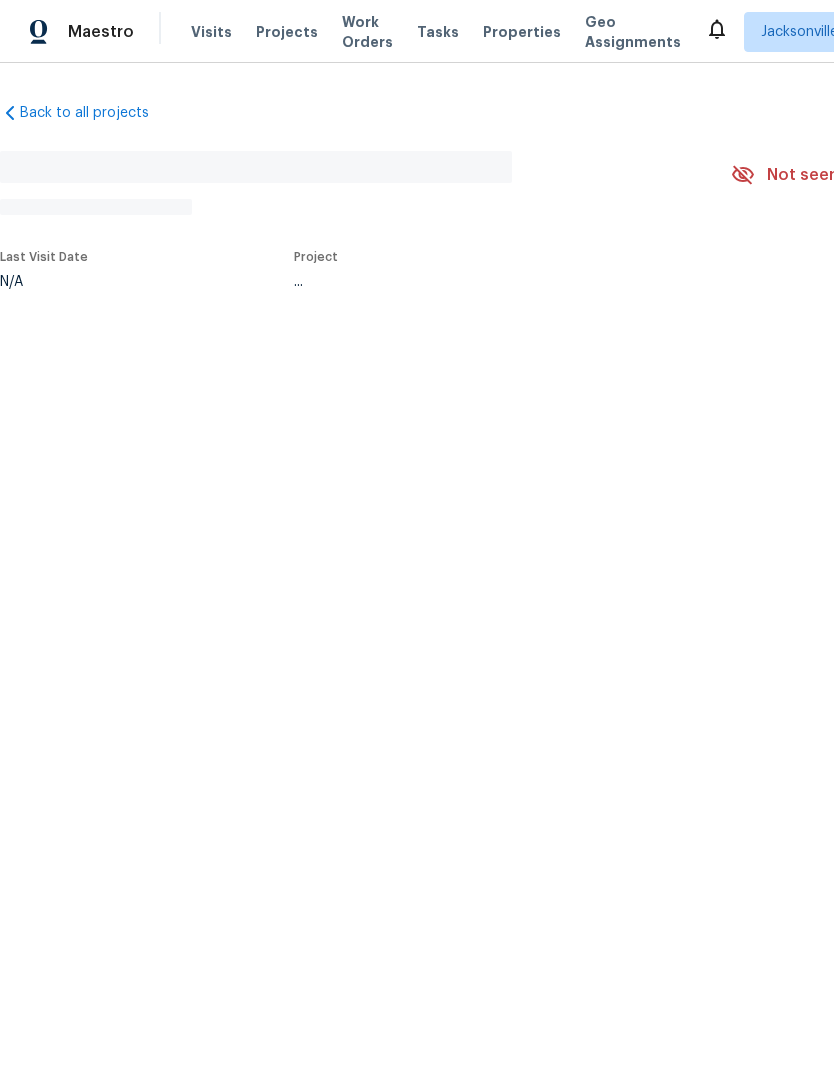 scroll, scrollTop: 0, scrollLeft: 0, axis: both 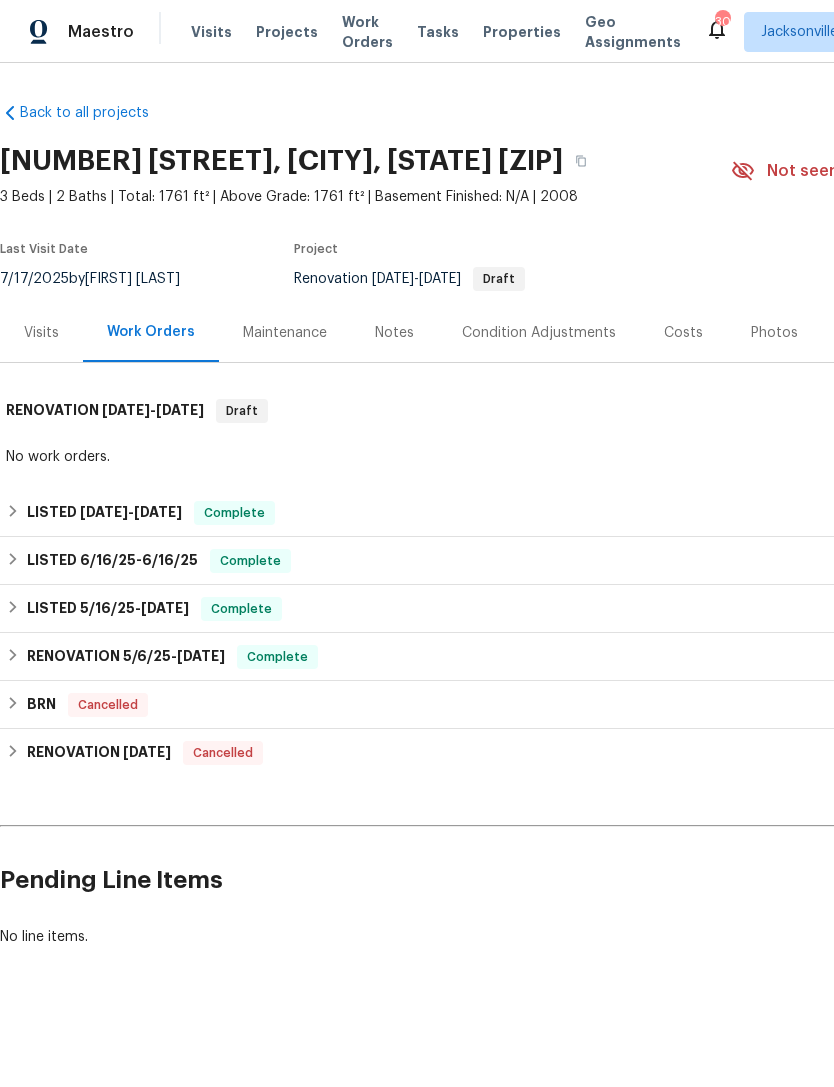 click on "Visits" at bounding box center (41, 333) 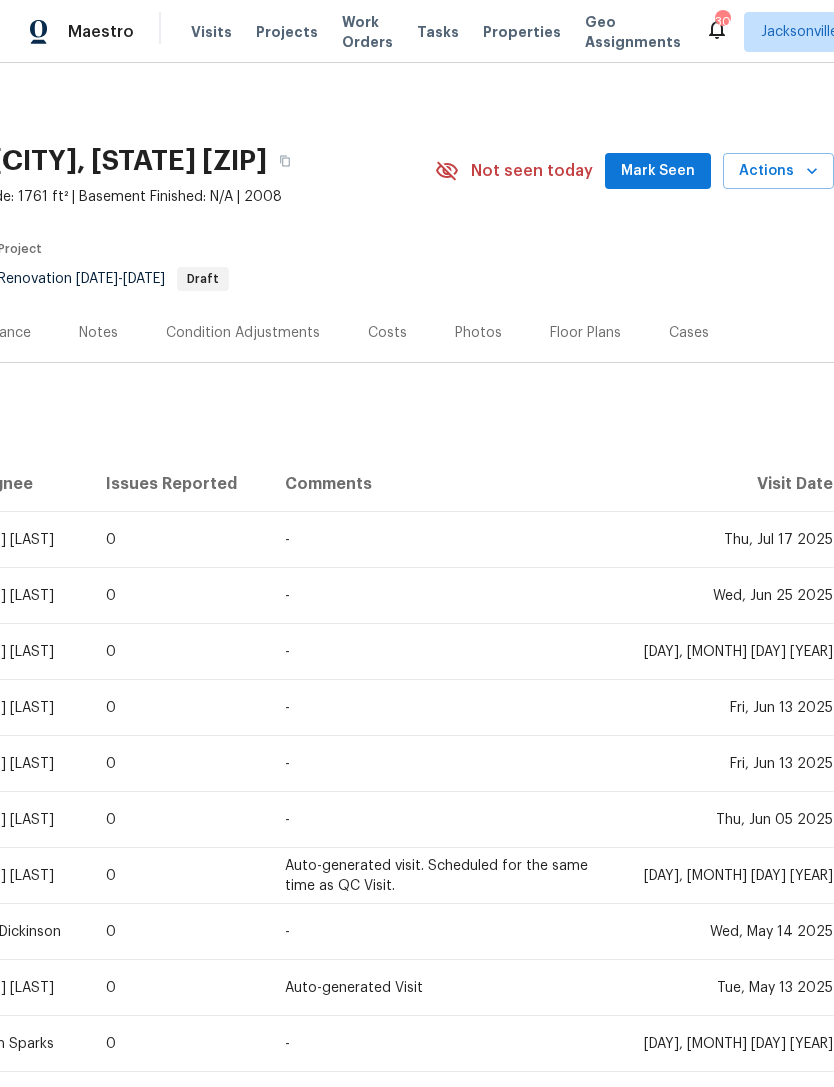 scroll, scrollTop: 0, scrollLeft: 296, axis: horizontal 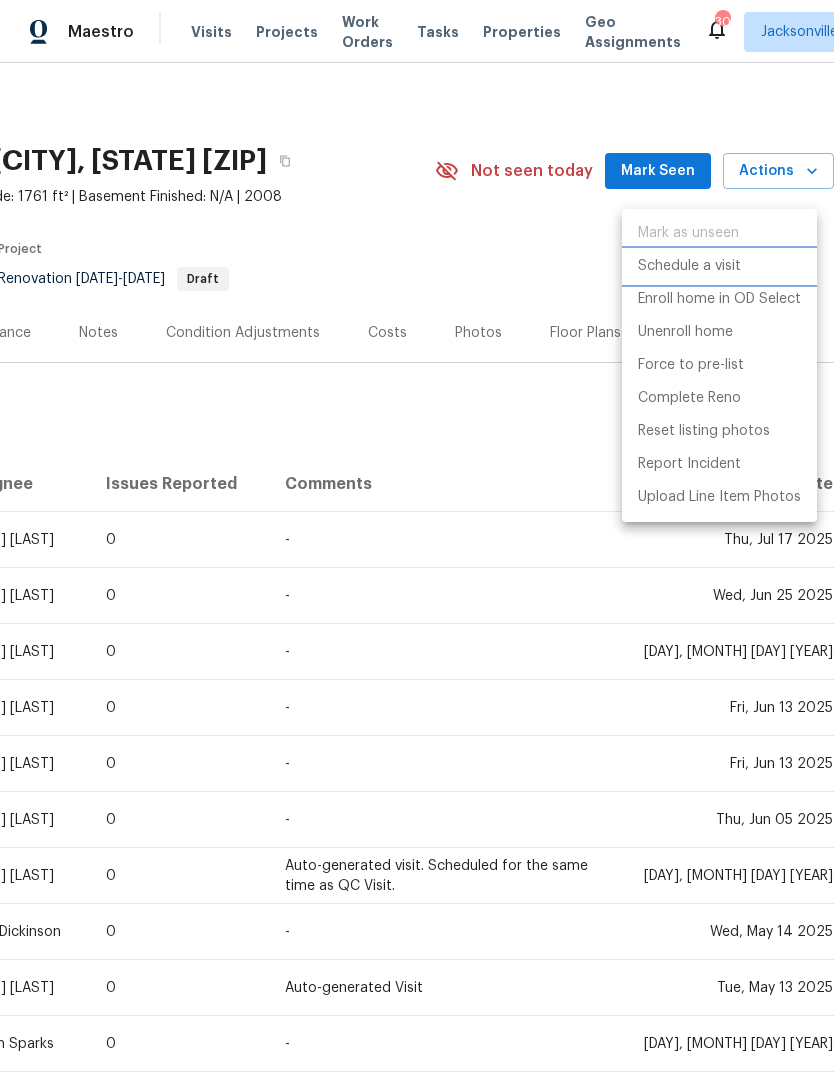 click on "Schedule a visit" at bounding box center (689, 266) 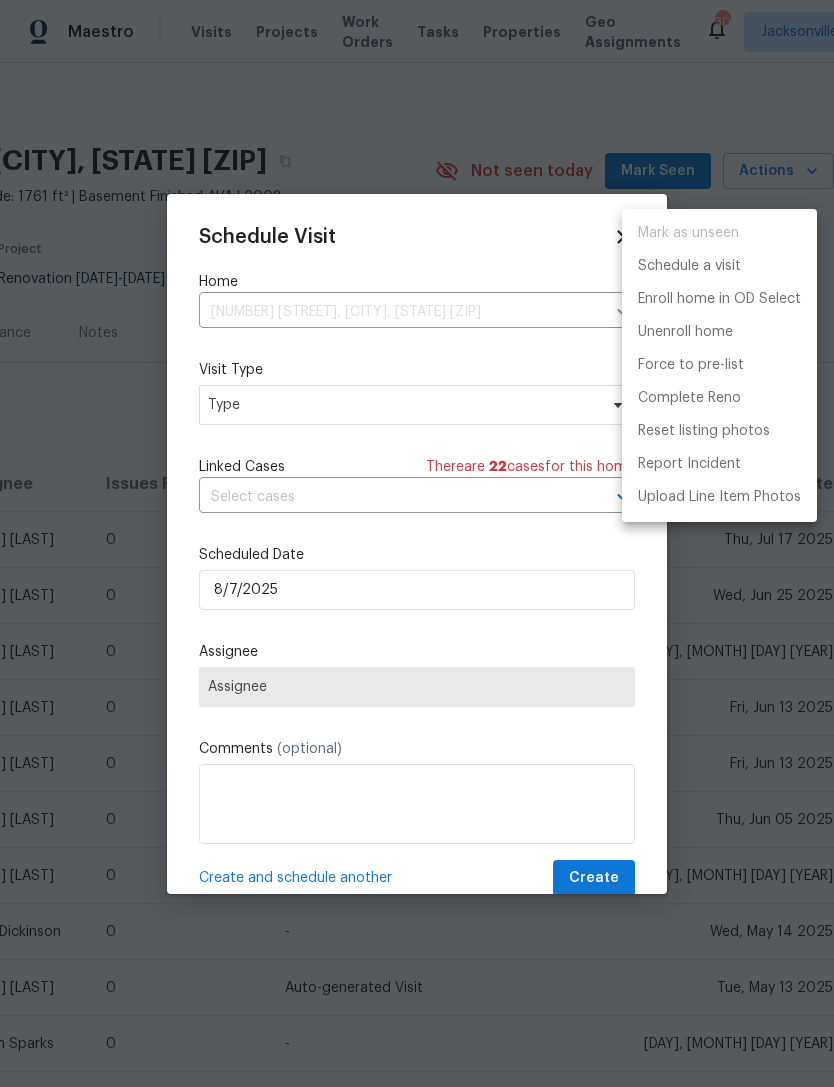 click at bounding box center (417, 543) 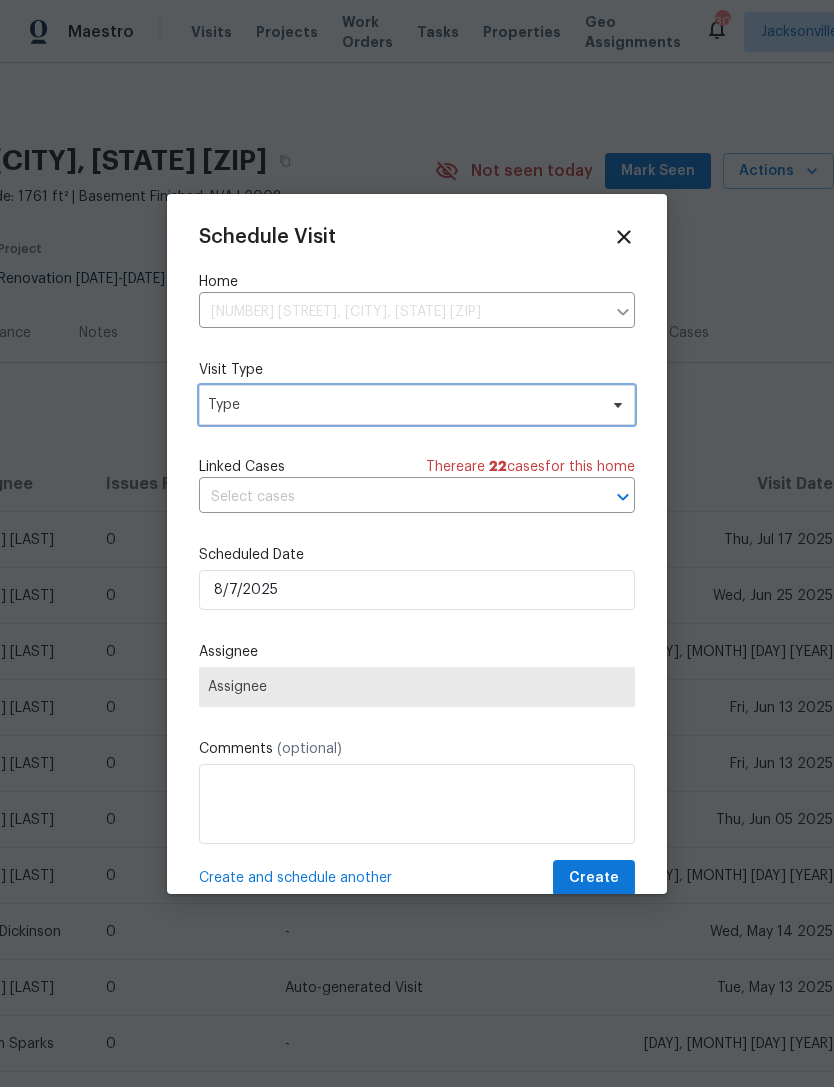 click on "Type" at bounding box center [402, 405] 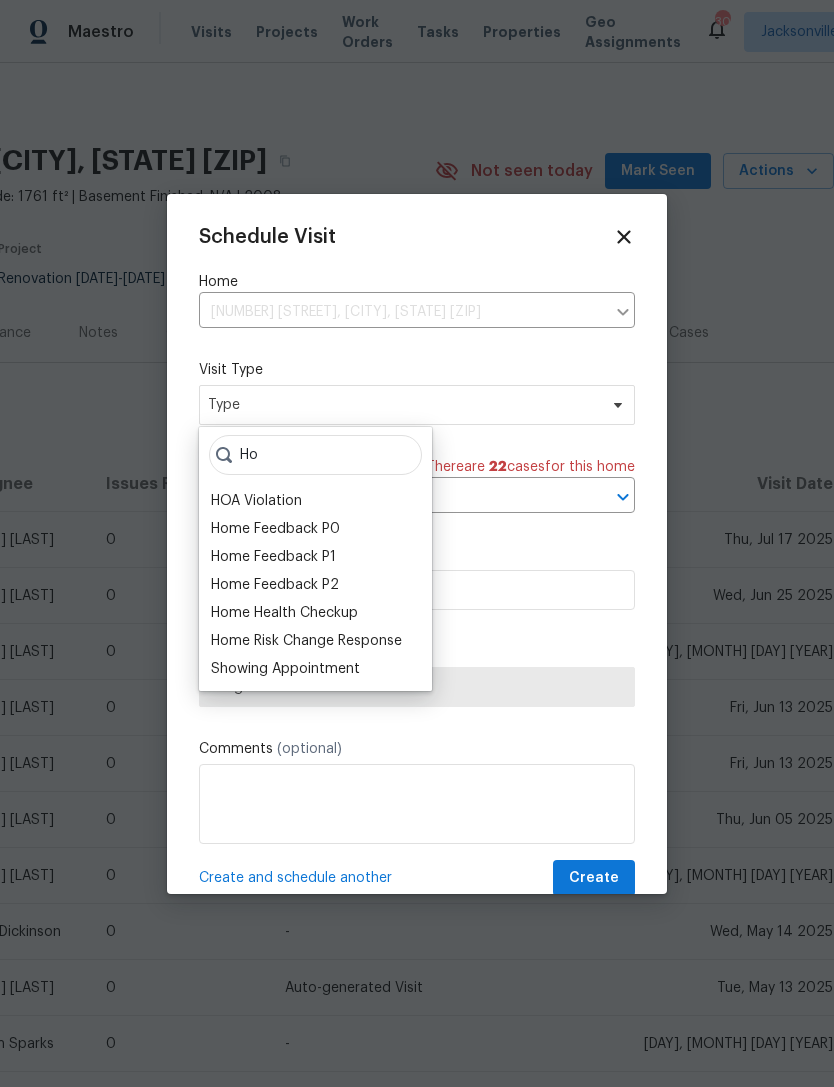 type on "Ho" 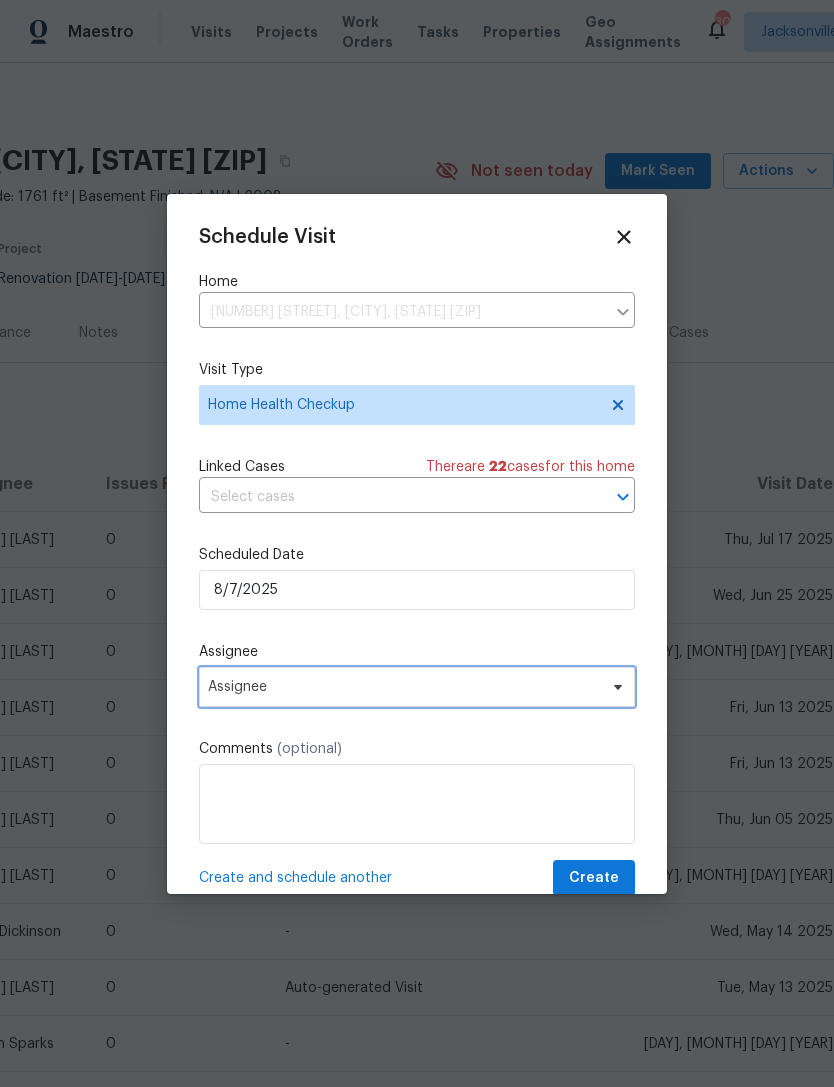 click on "Assignee" at bounding box center [404, 687] 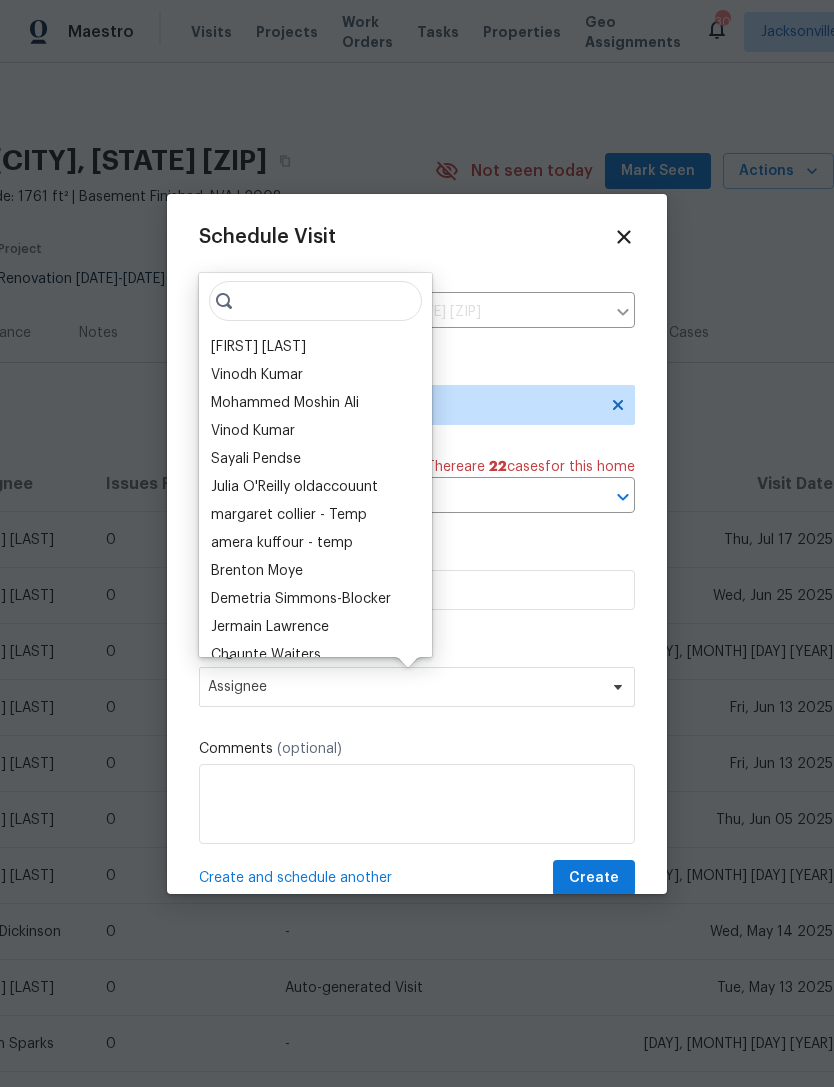 click on "[FIRST] [LAST]" at bounding box center [258, 347] 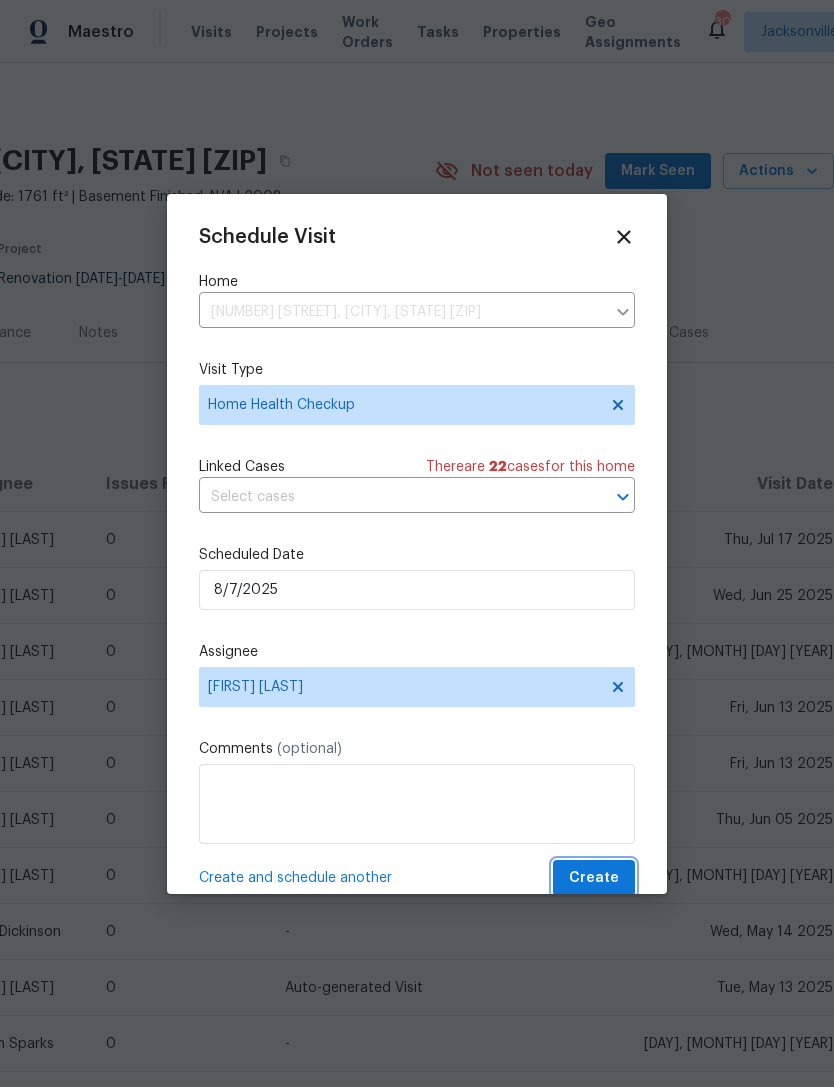 click on "Create" at bounding box center (594, 878) 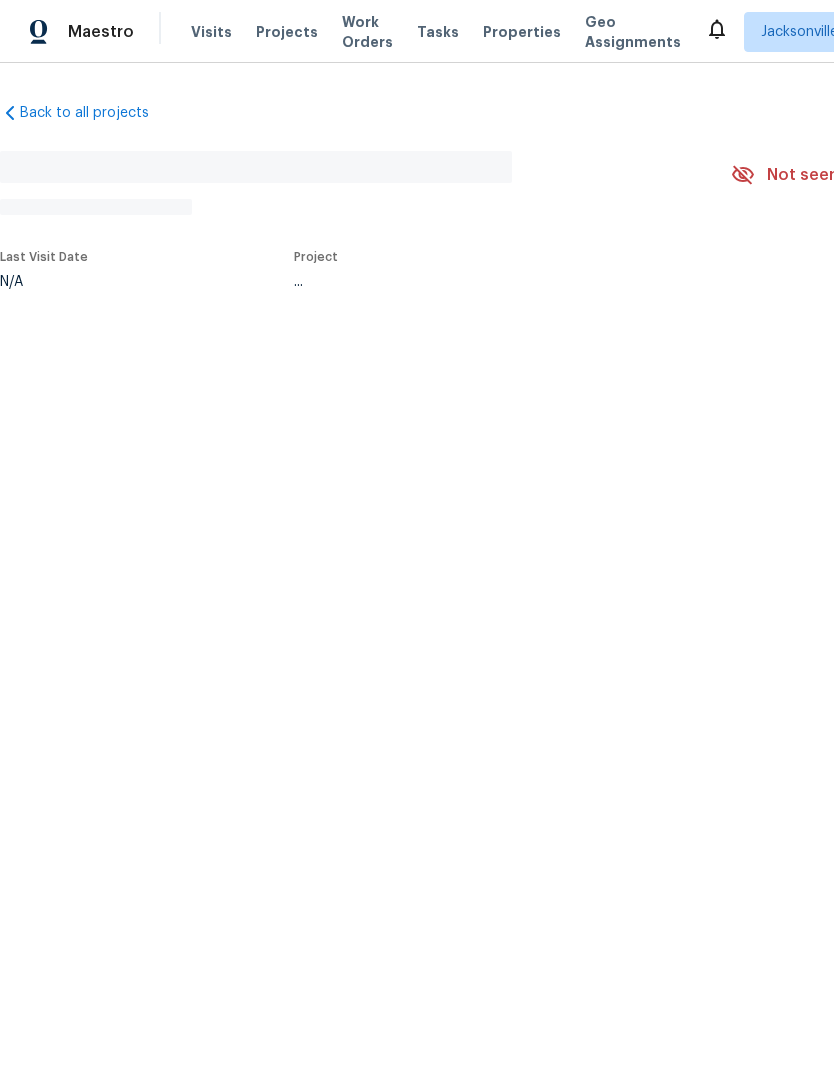 scroll, scrollTop: 0, scrollLeft: 0, axis: both 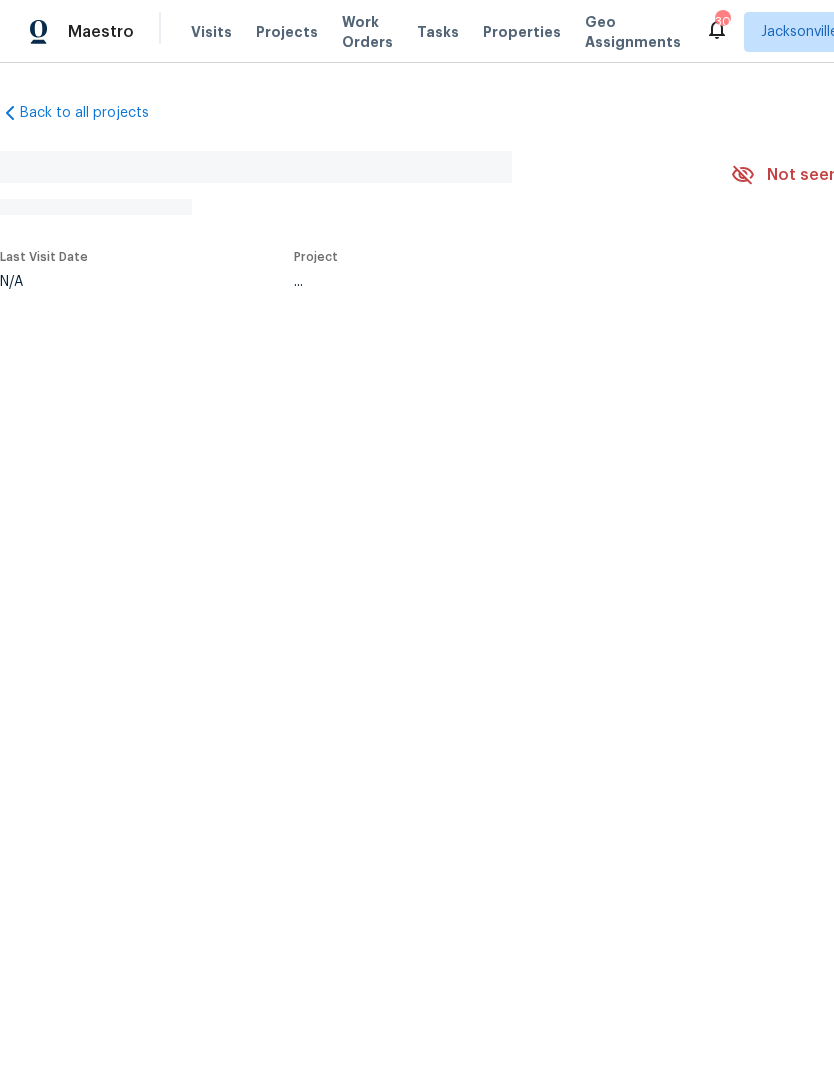 click on "Visits" at bounding box center [211, 32] 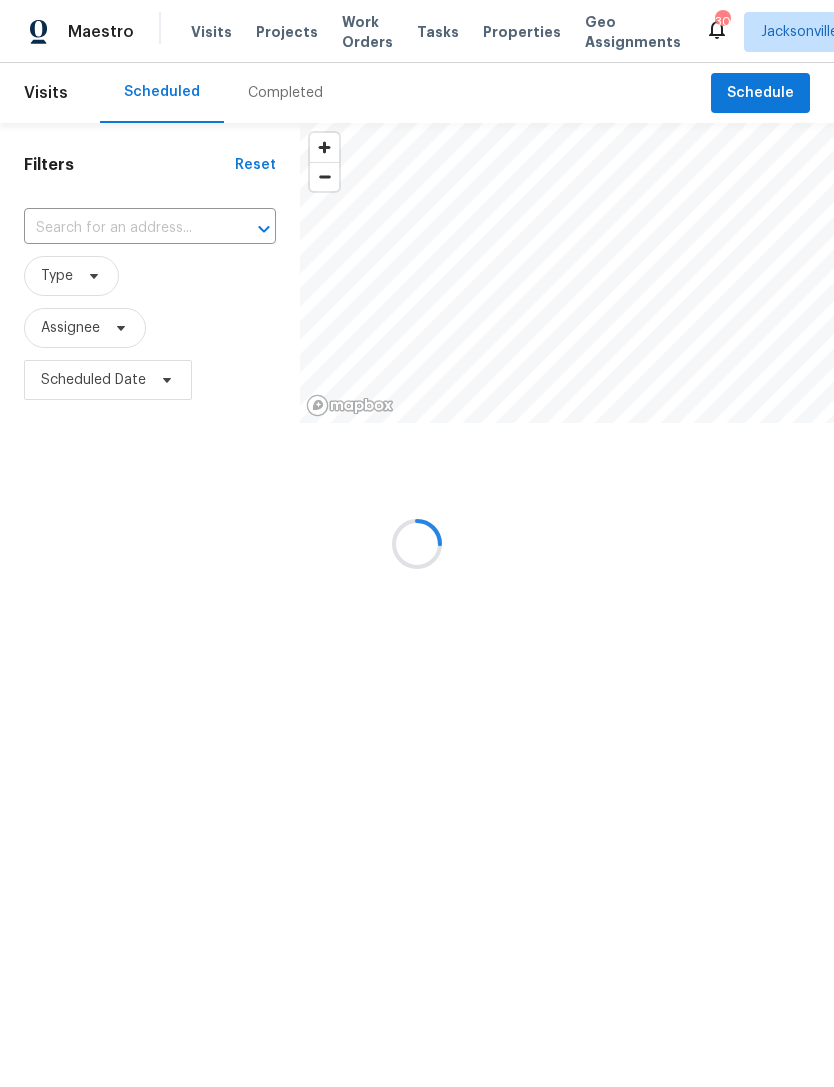 click at bounding box center [417, 543] 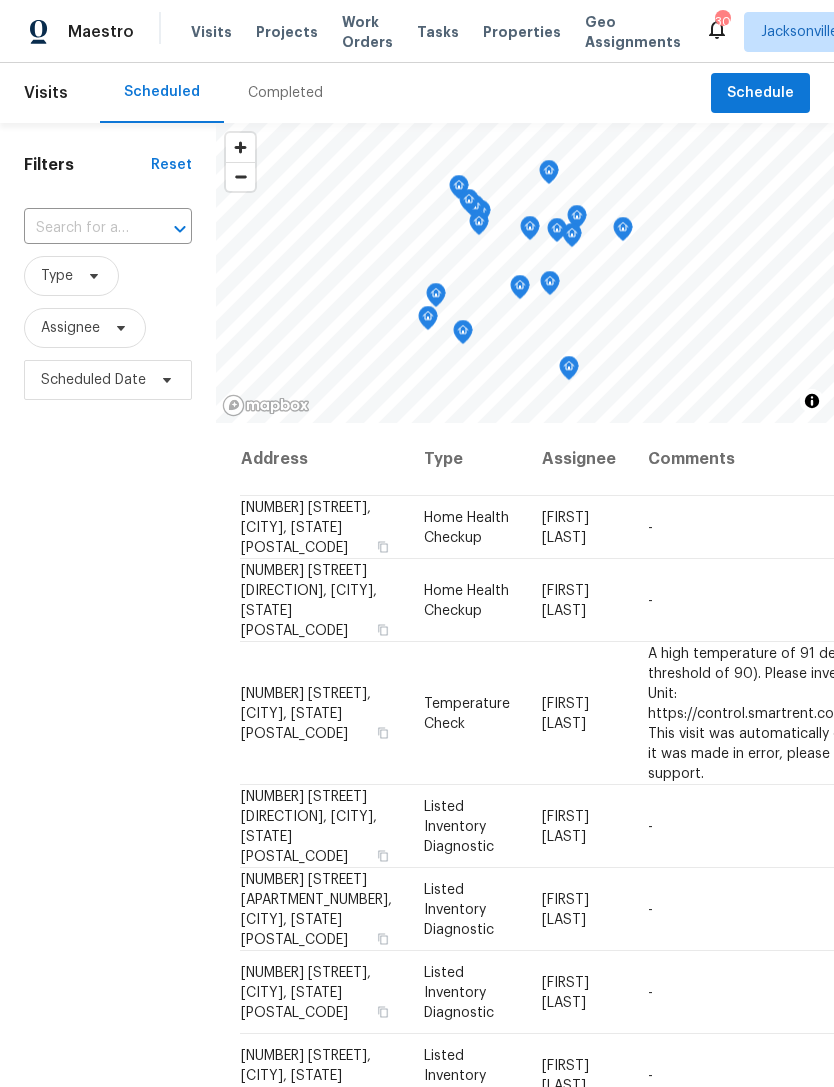 click on "Visits" at bounding box center [211, 32] 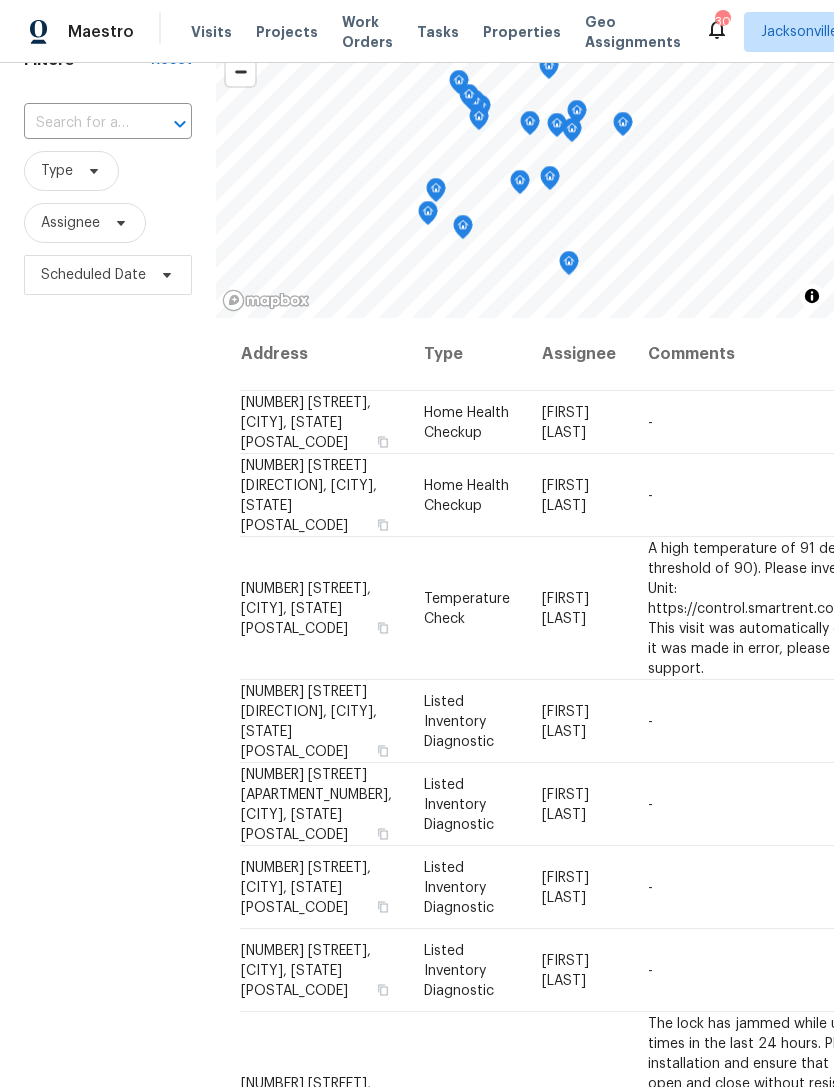 scroll, scrollTop: 108, scrollLeft: 0, axis: vertical 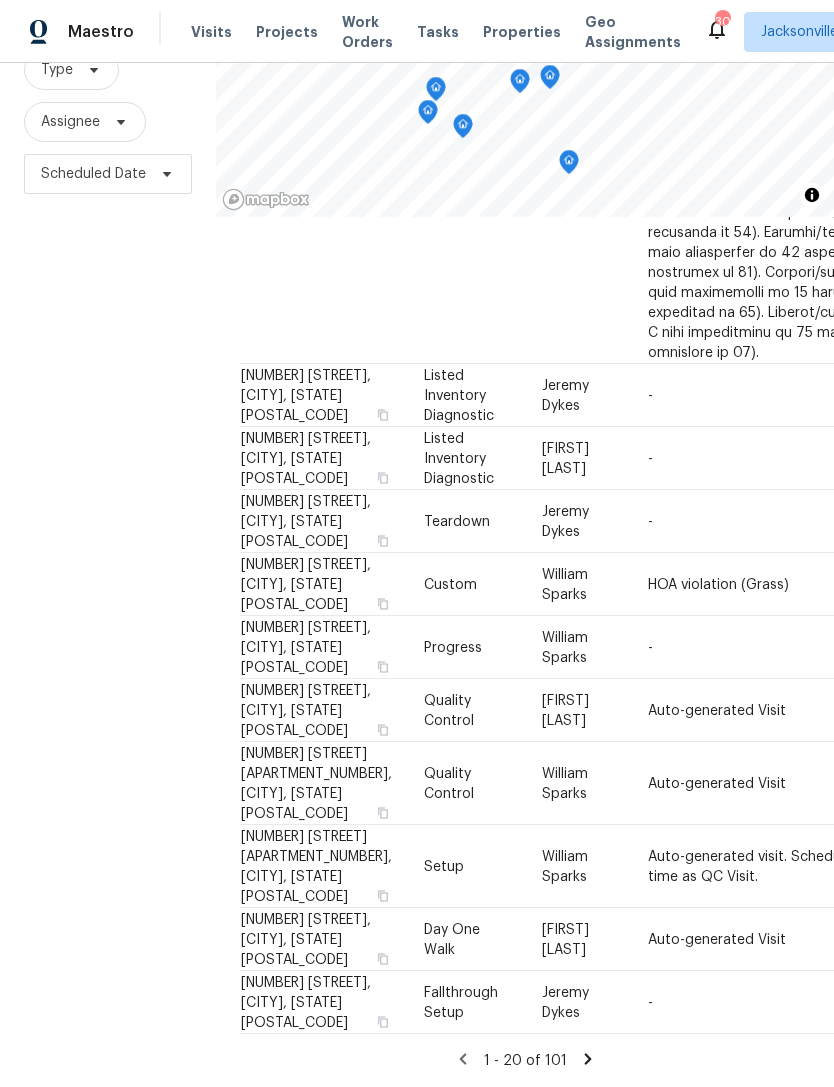 click 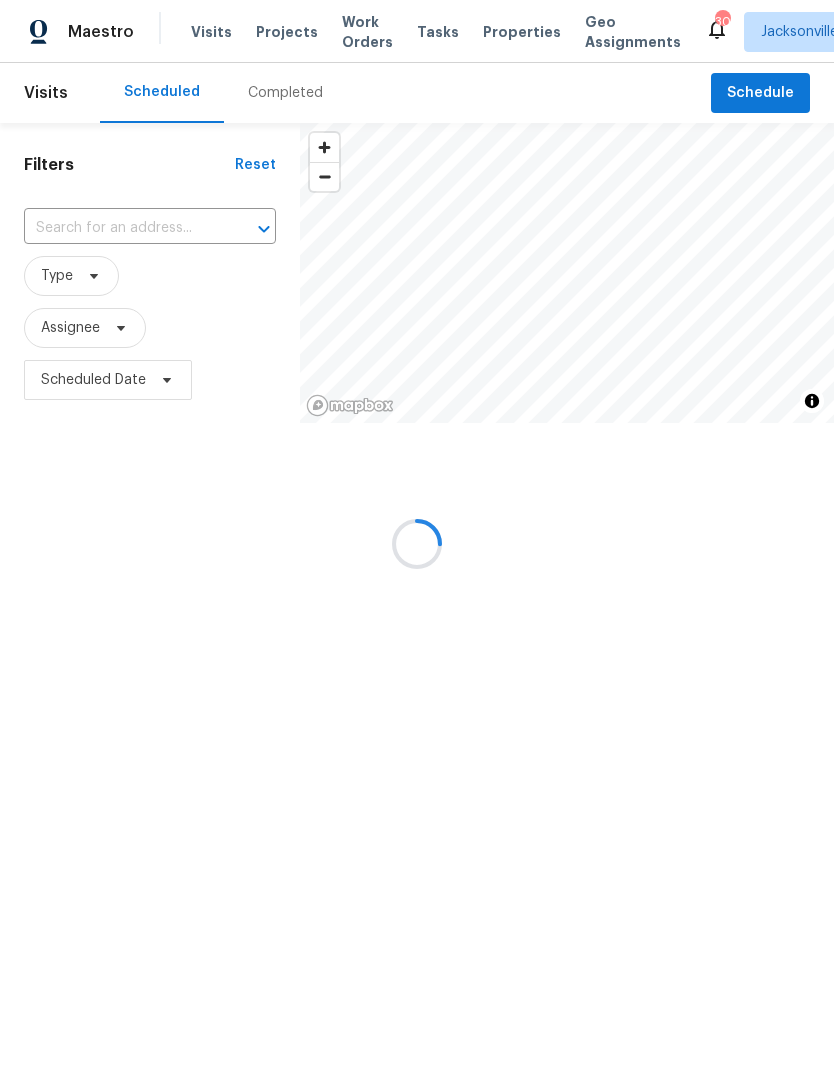 scroll, scrollTop: 0, scrollLeft: 0, axis: both 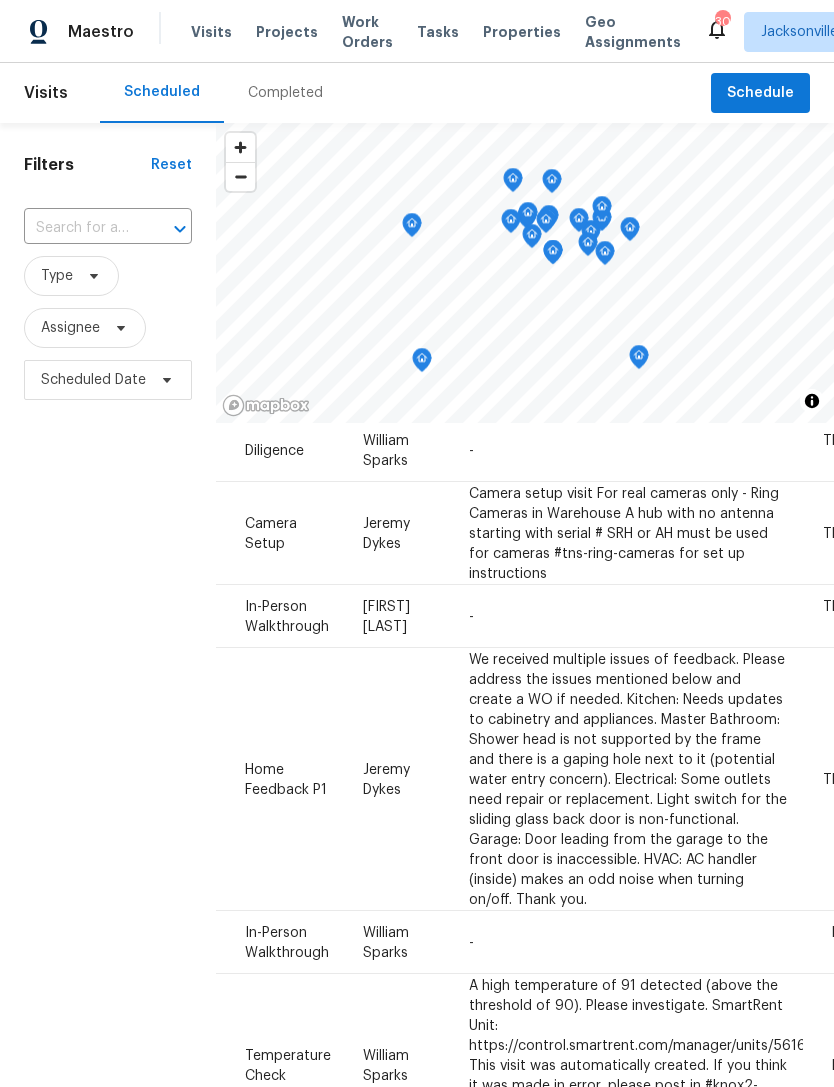 click on "Filters Reset ​ Type Assignee Scheduled Date" at bounding box center (108, 708) 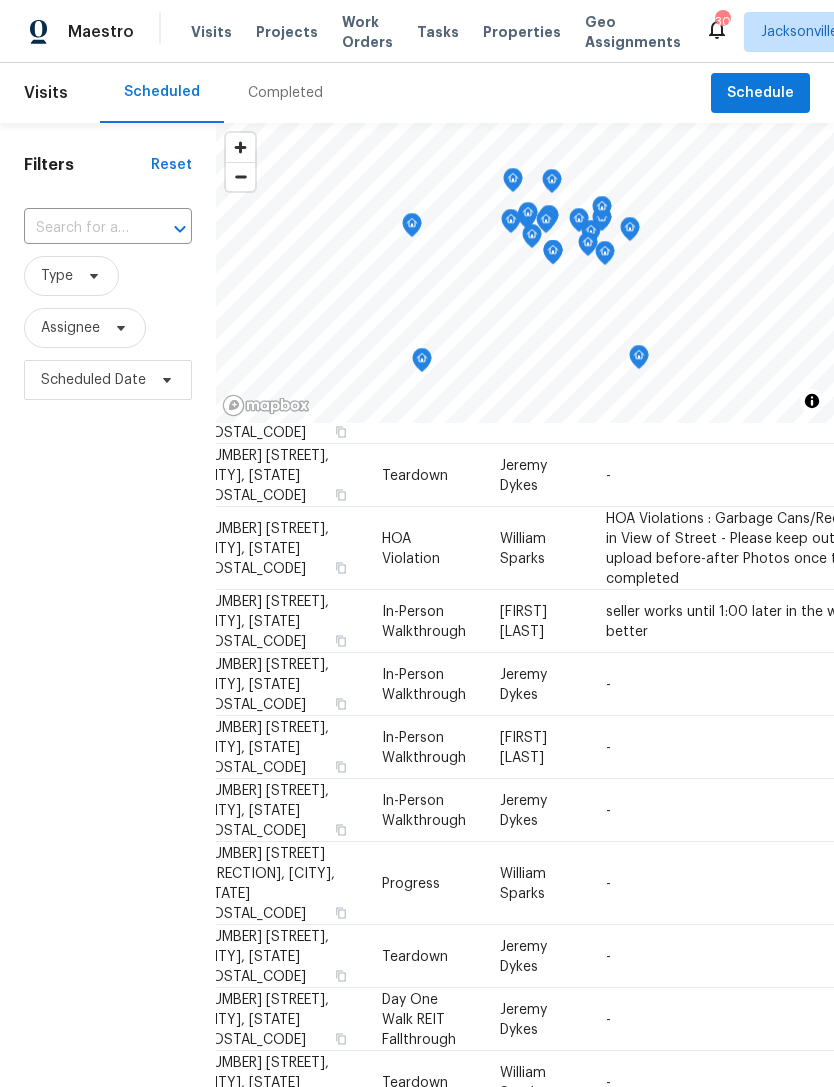 scroll, scrollTop: 1407, scrollLeft: 42, axis: both 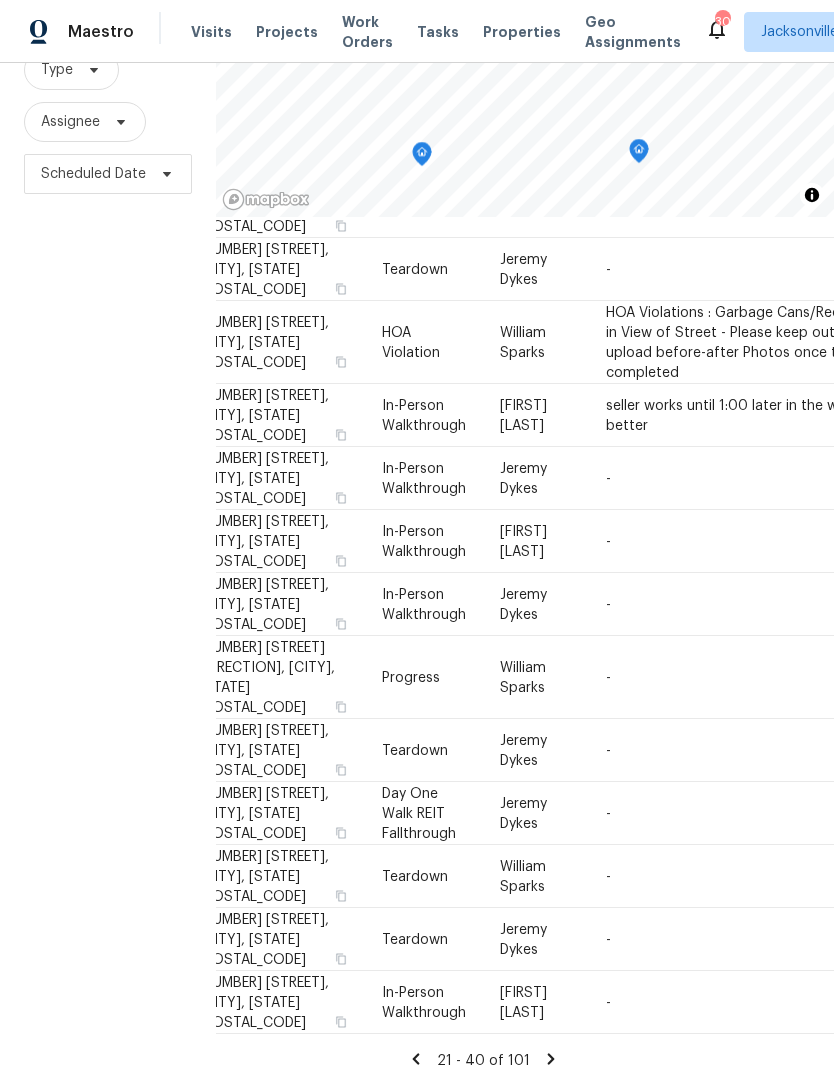click 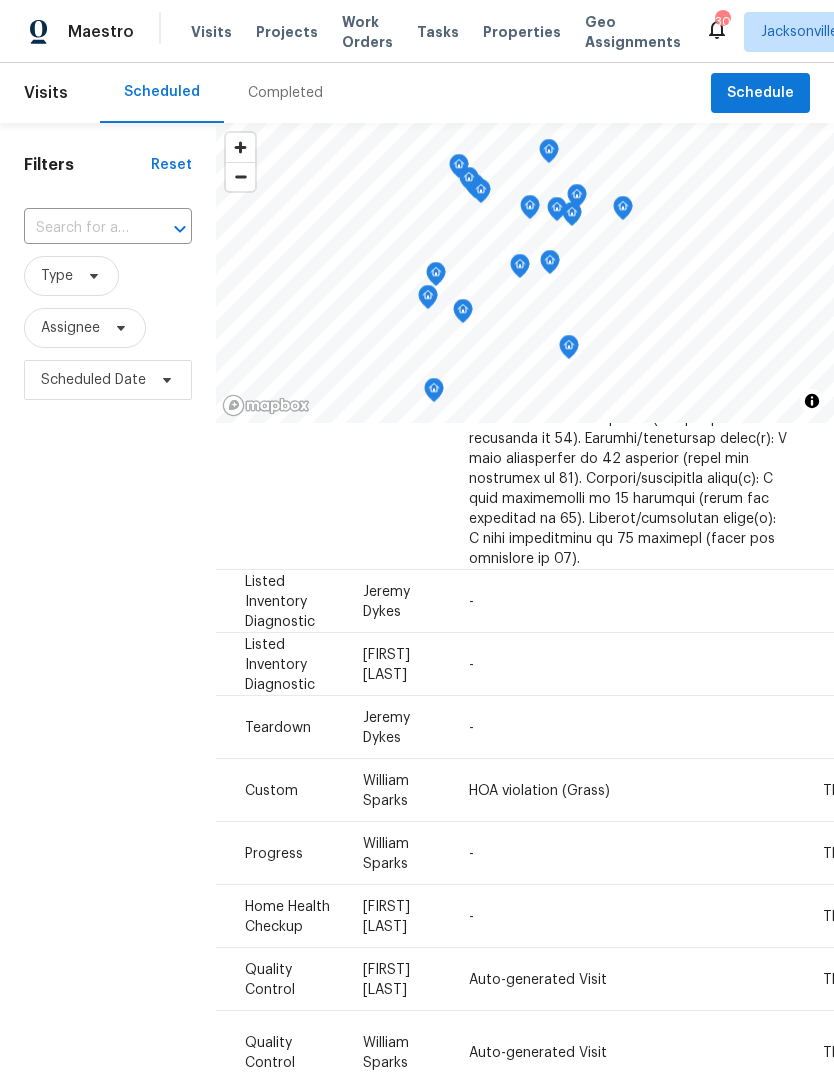 scroll, scrollTop: 1785, scrollLeft: 179, axis: both 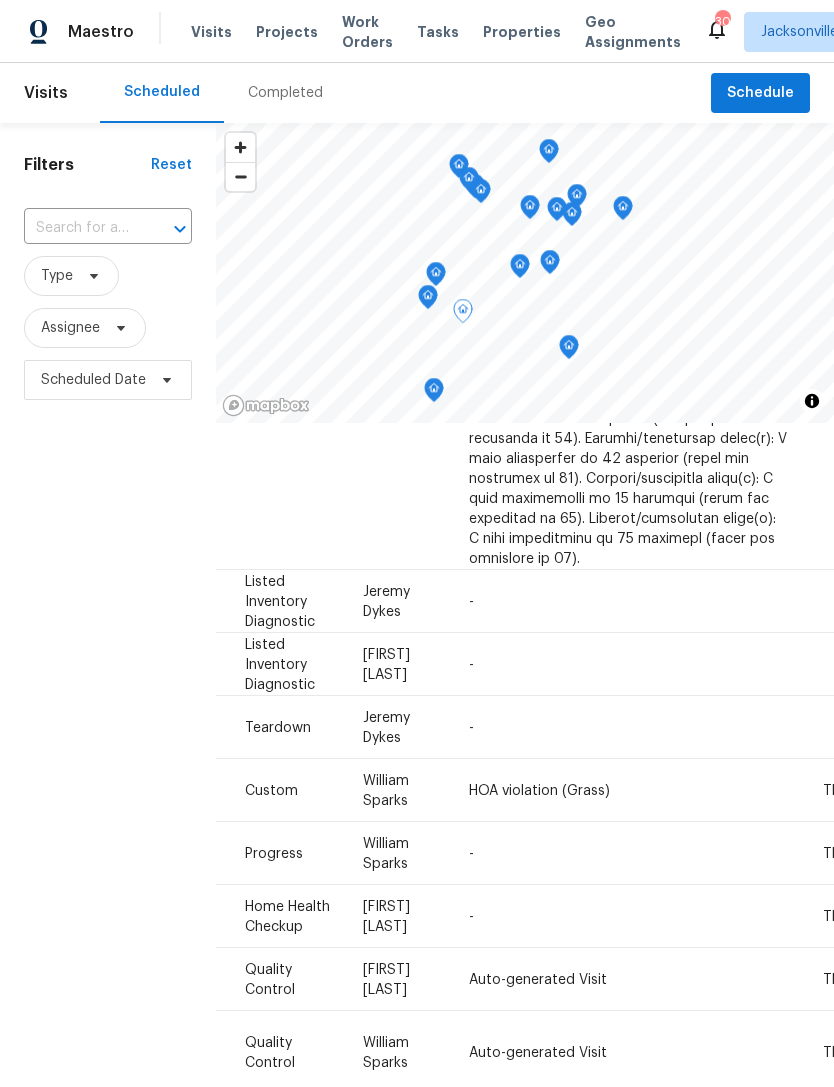 click 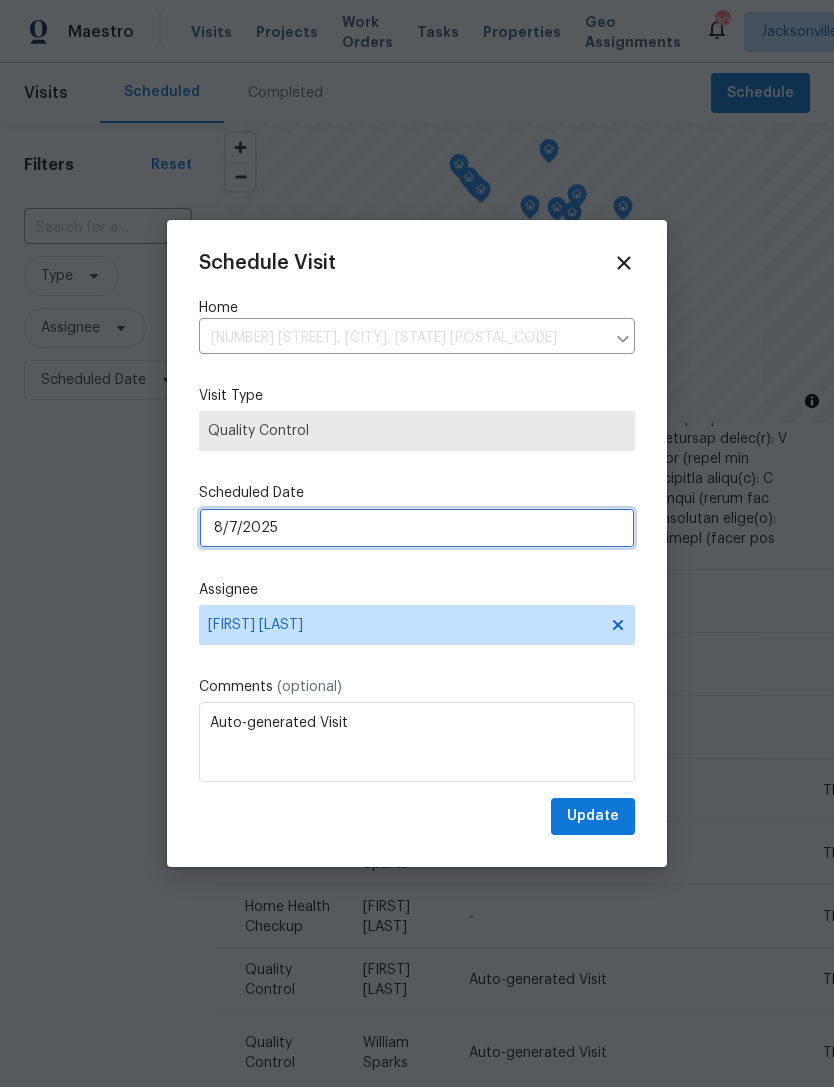 click on "8/7/2025" at bounding box center [417, 528] 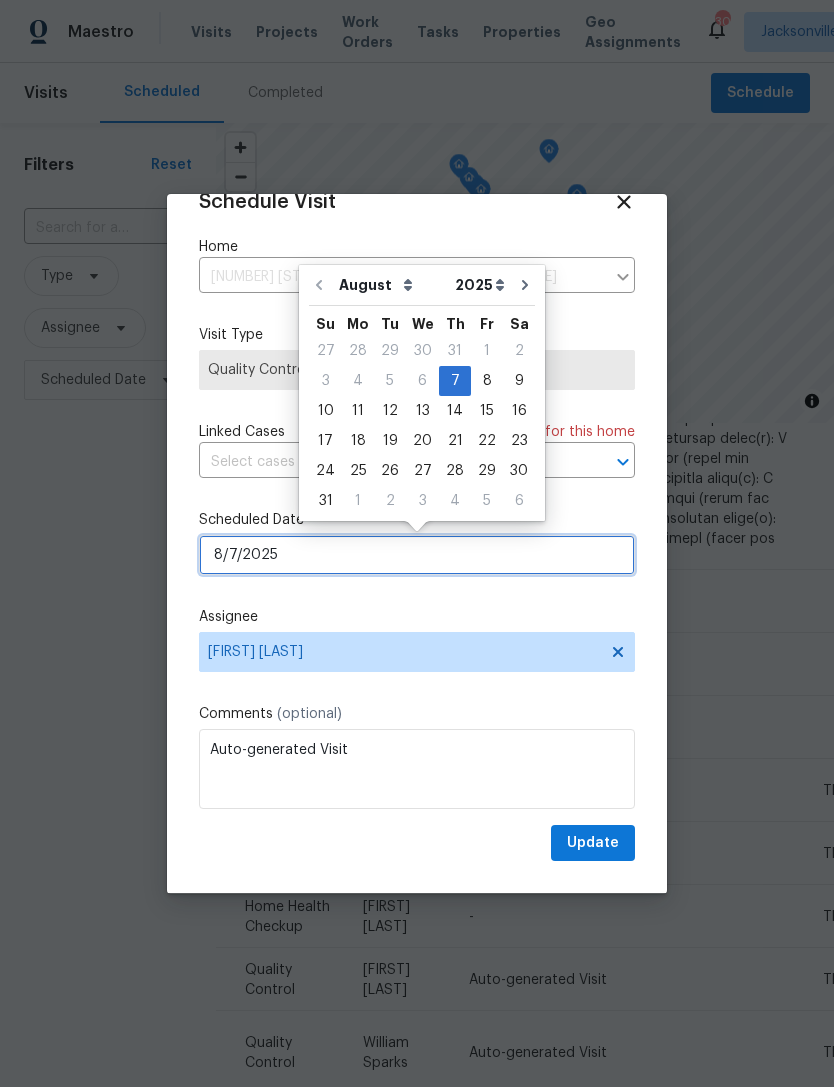 scroll, scrollTop: 39, scrollLeft: 0, axis: vertical 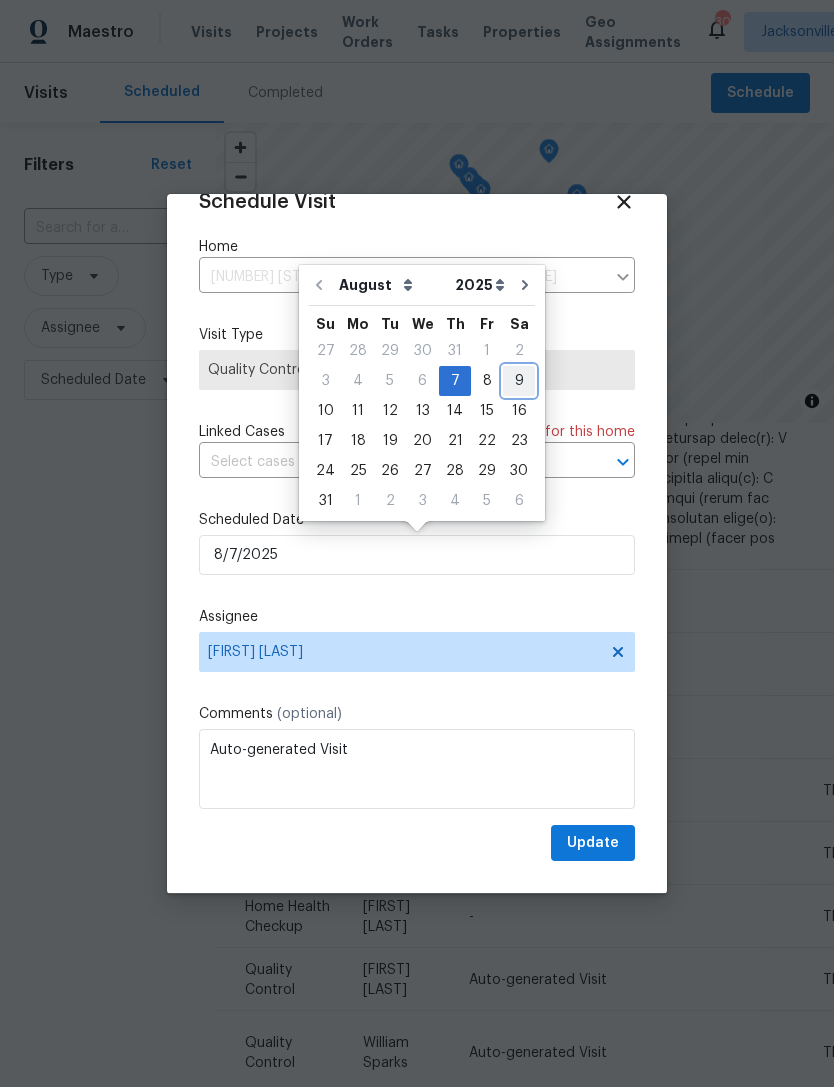 click on "9" at bounding box center [519, 381] 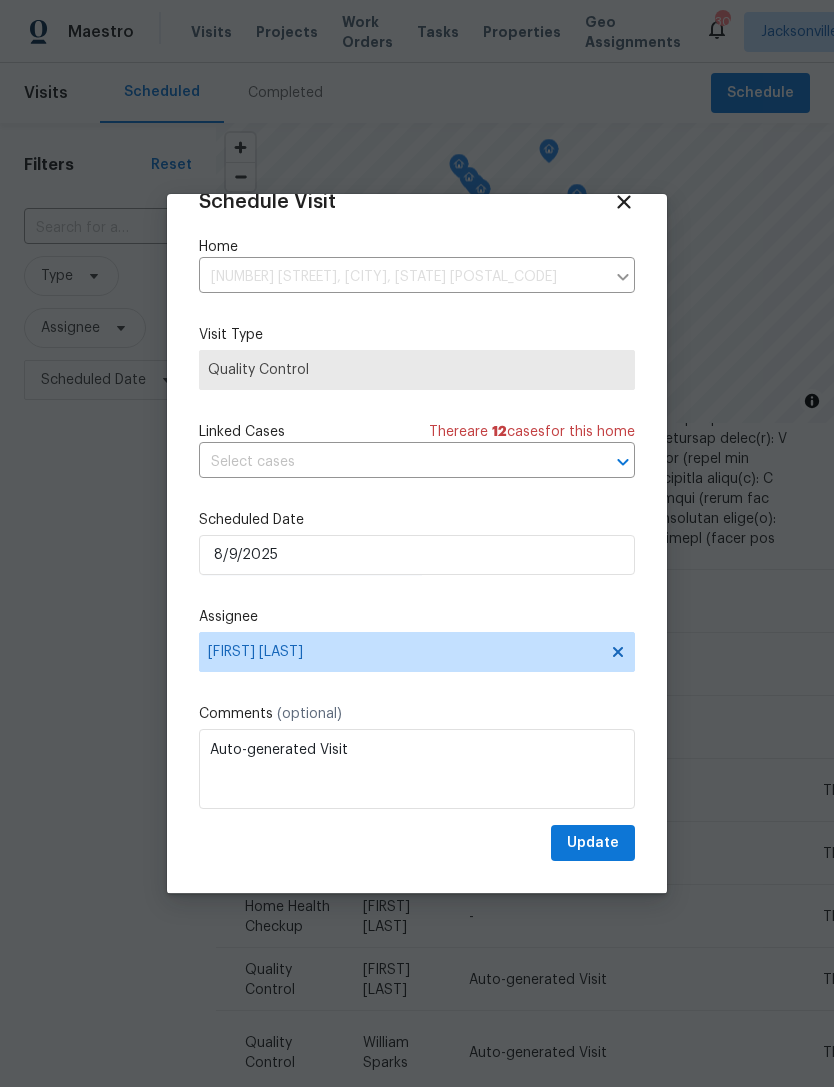 type on "8/9/2025" 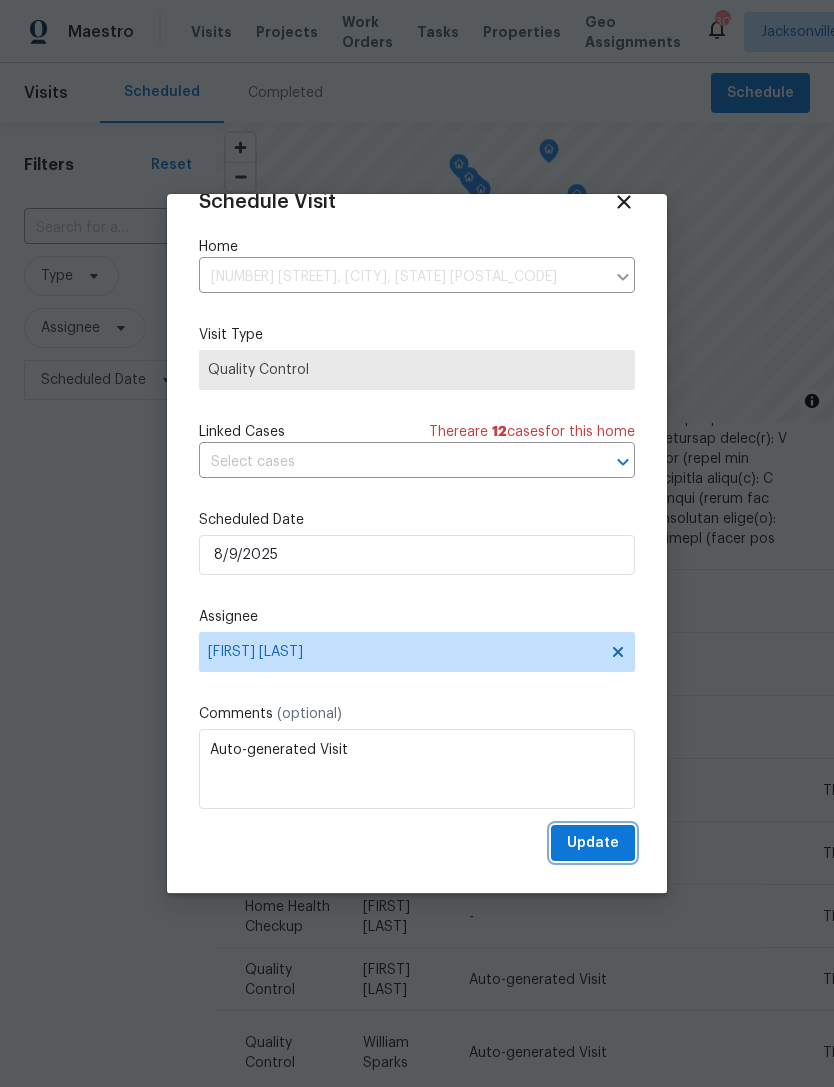 click on "Update" at bounding box center (593, 843) 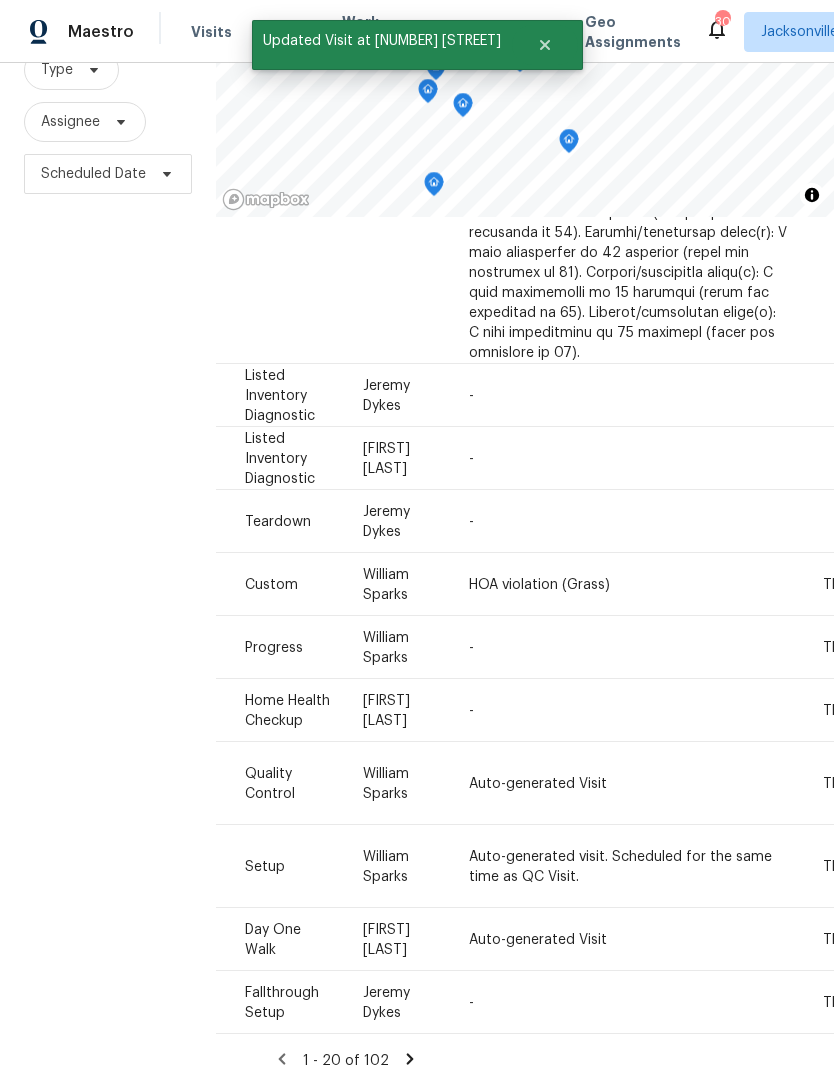 scroll, scrollTop: 213, scrollLeft: 0, axis: vertical 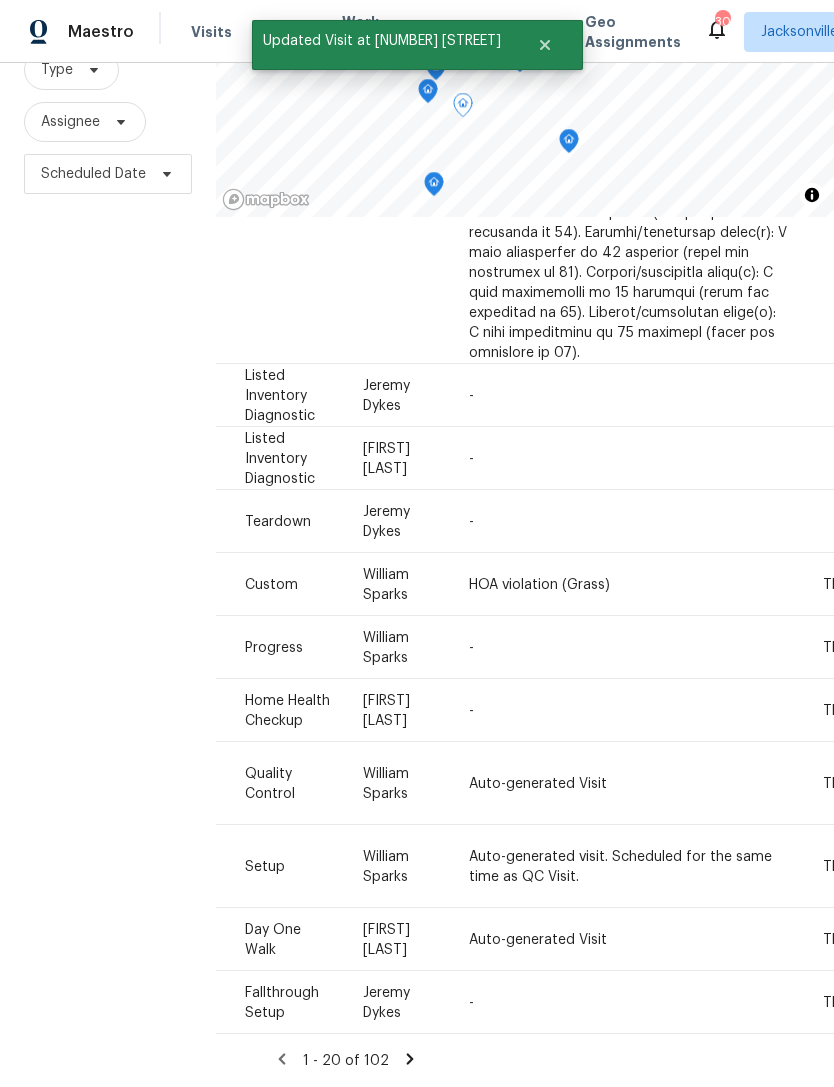 click 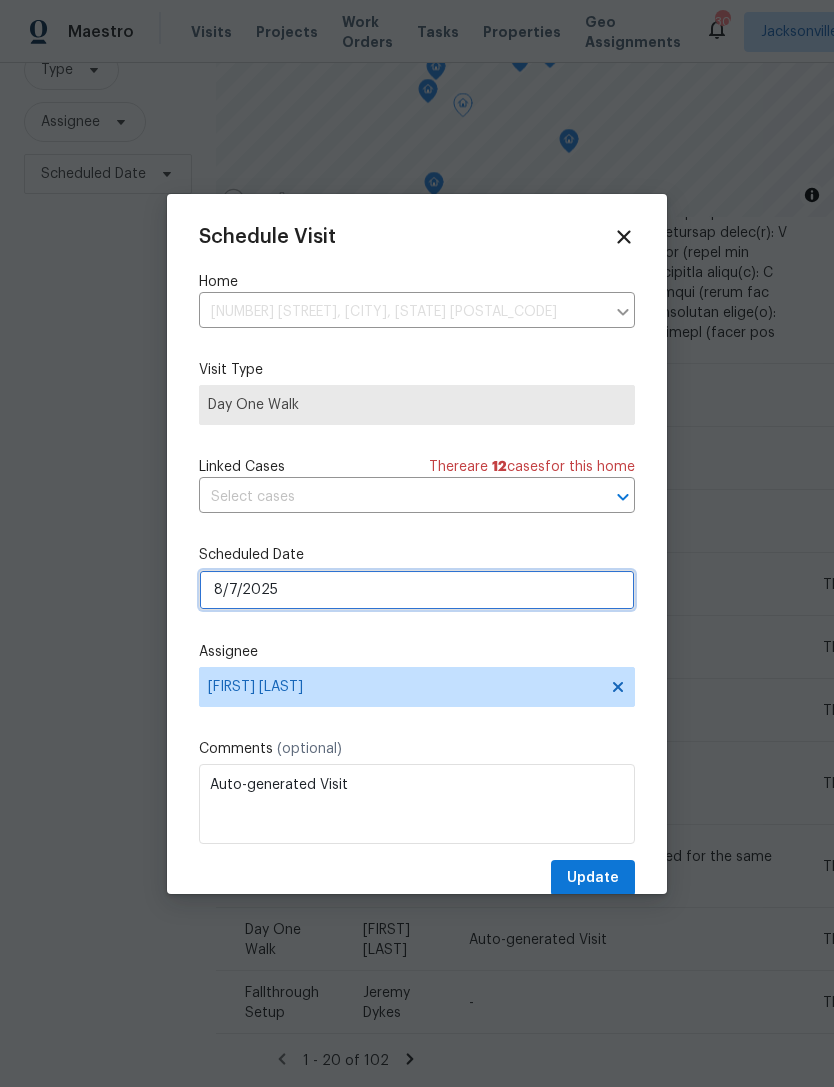 click on "8/7/2025" at bounding box center [417, 590] 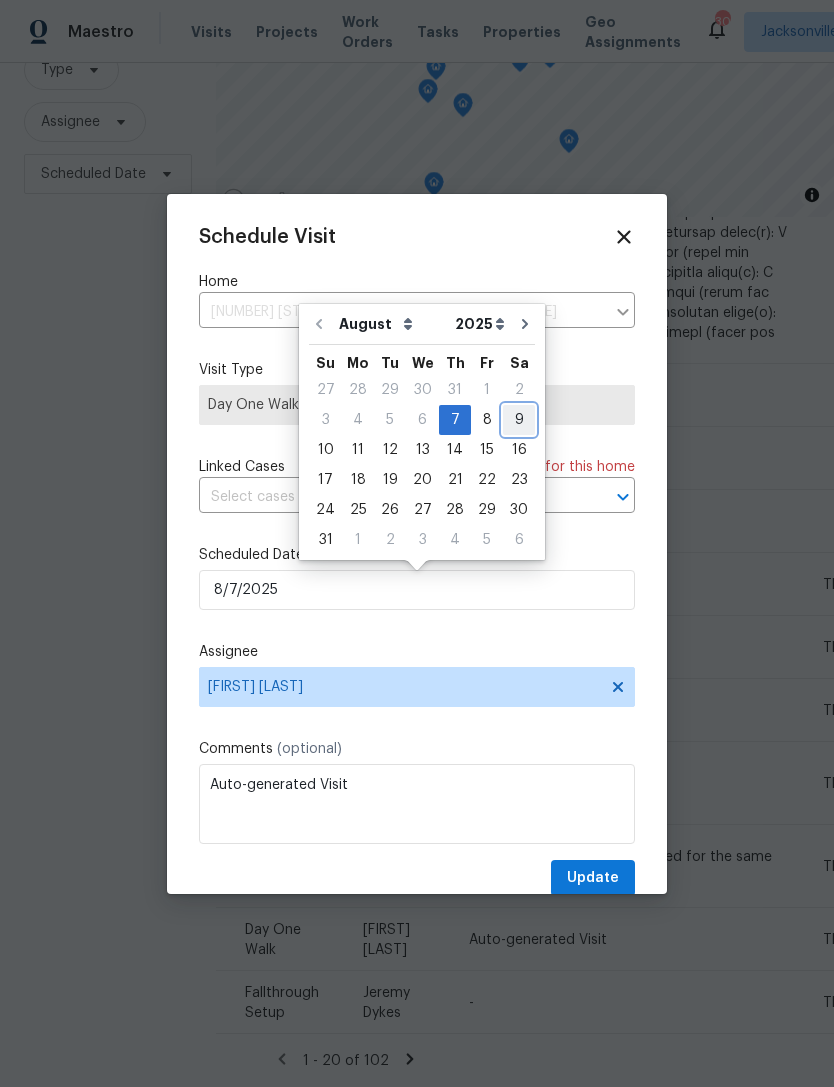 click on "9" at bounding box center [519, 420] 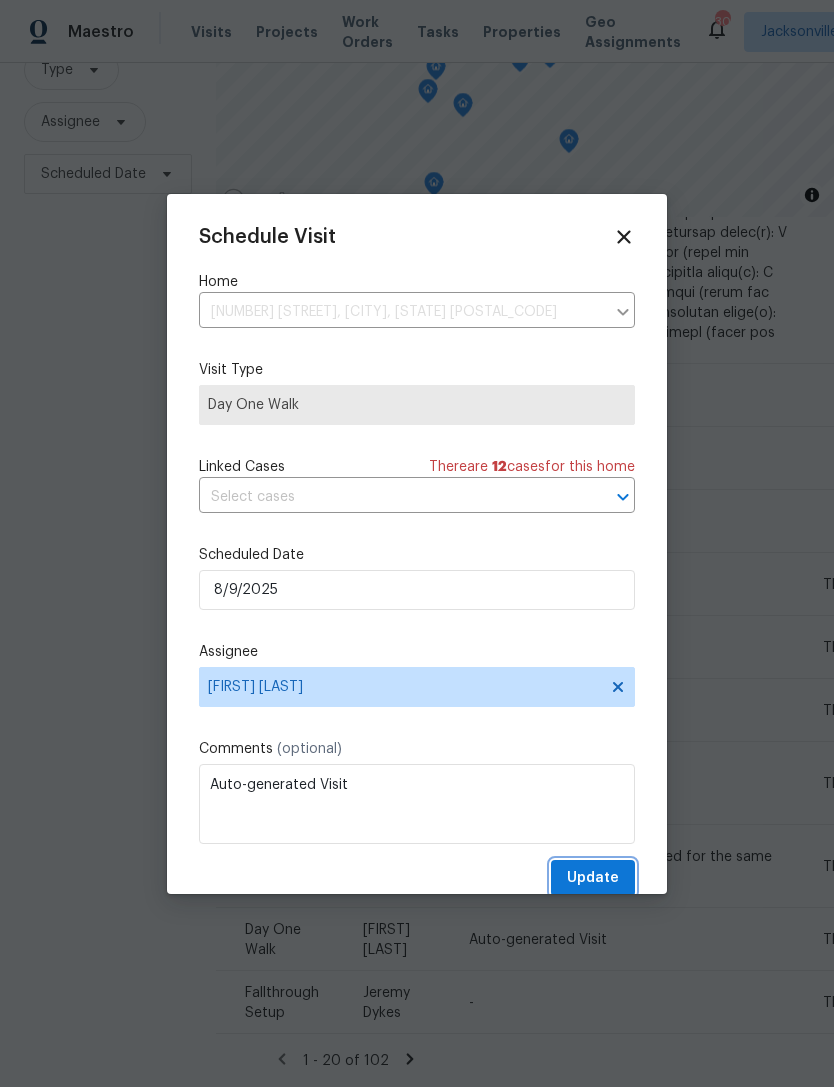 click on "Update" at bounding box center (593, 878) 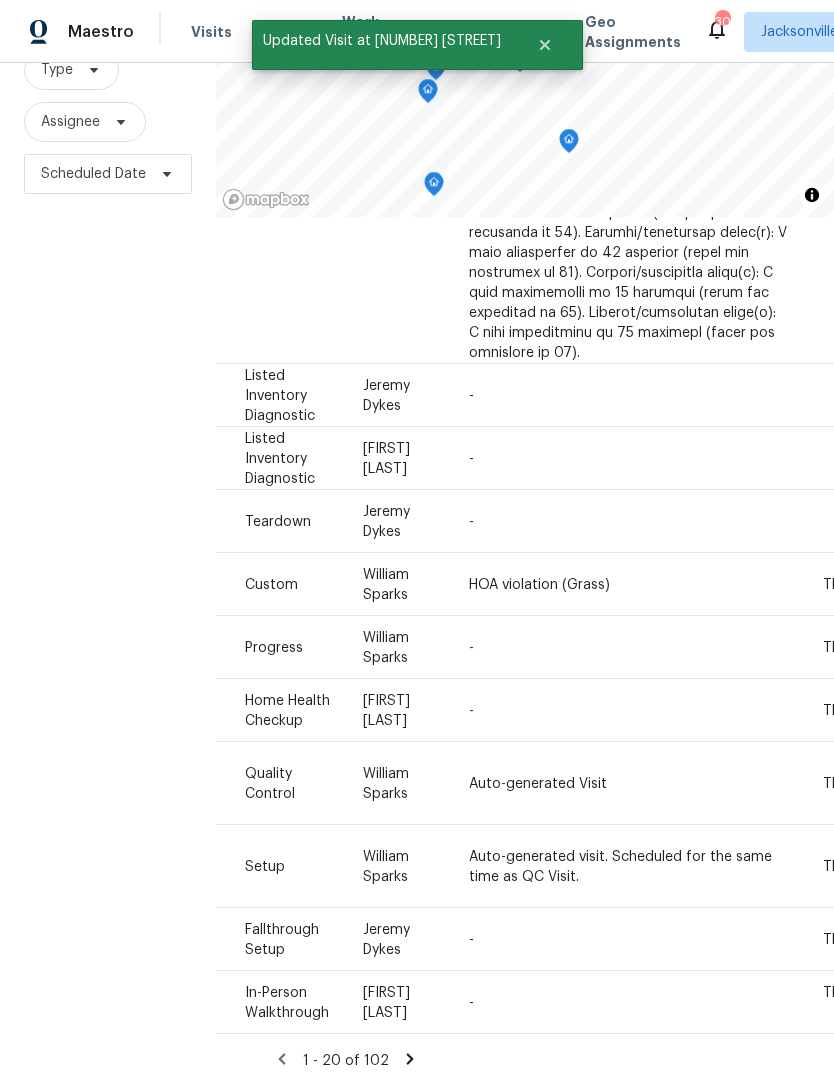 click on "Filters Reset ​ Type Assignee Scheduled Date" at bounding box center (108, 502) 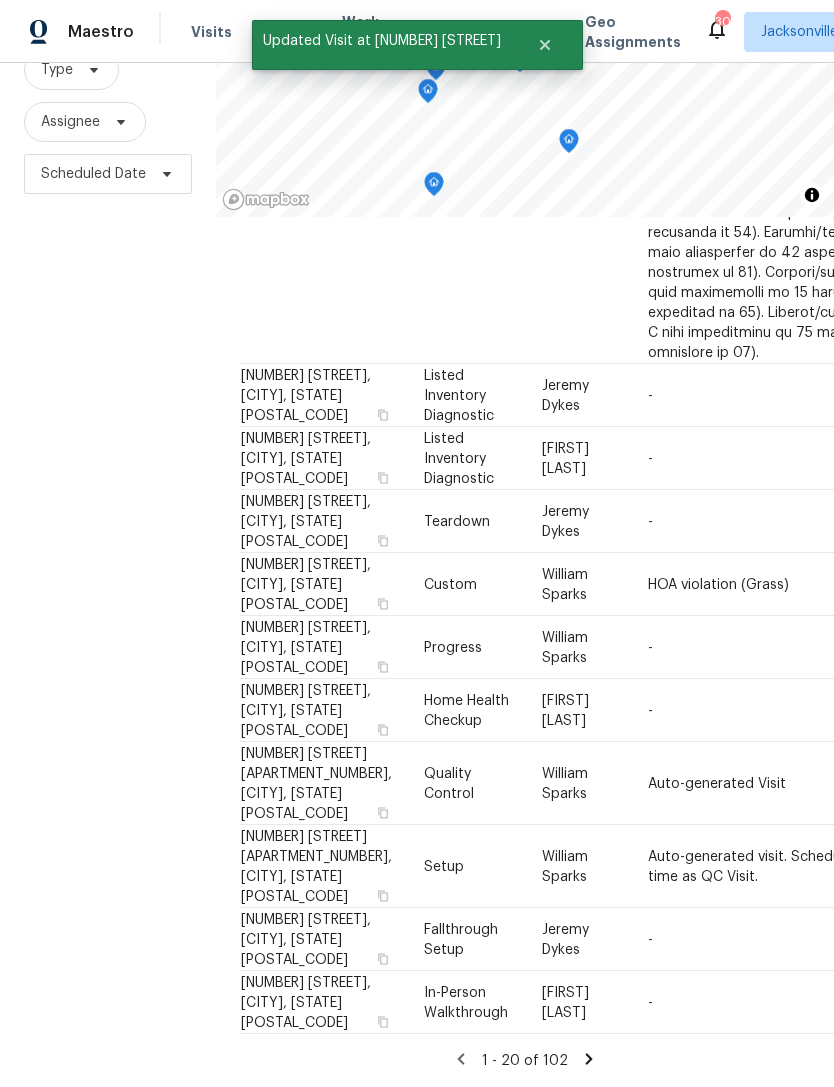 scroll, scrollTop: 1805, scrollLeft: 0, axis: vertical 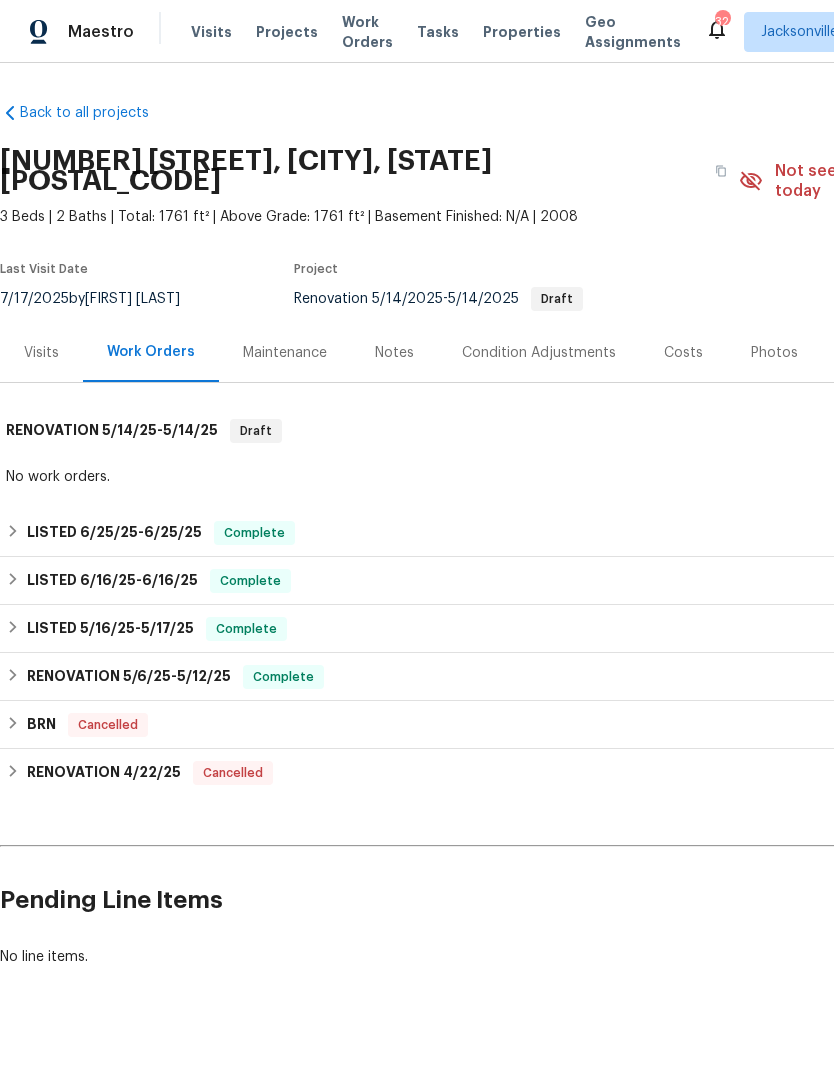 click on "Maintenance" at bounding box center [285, 353] 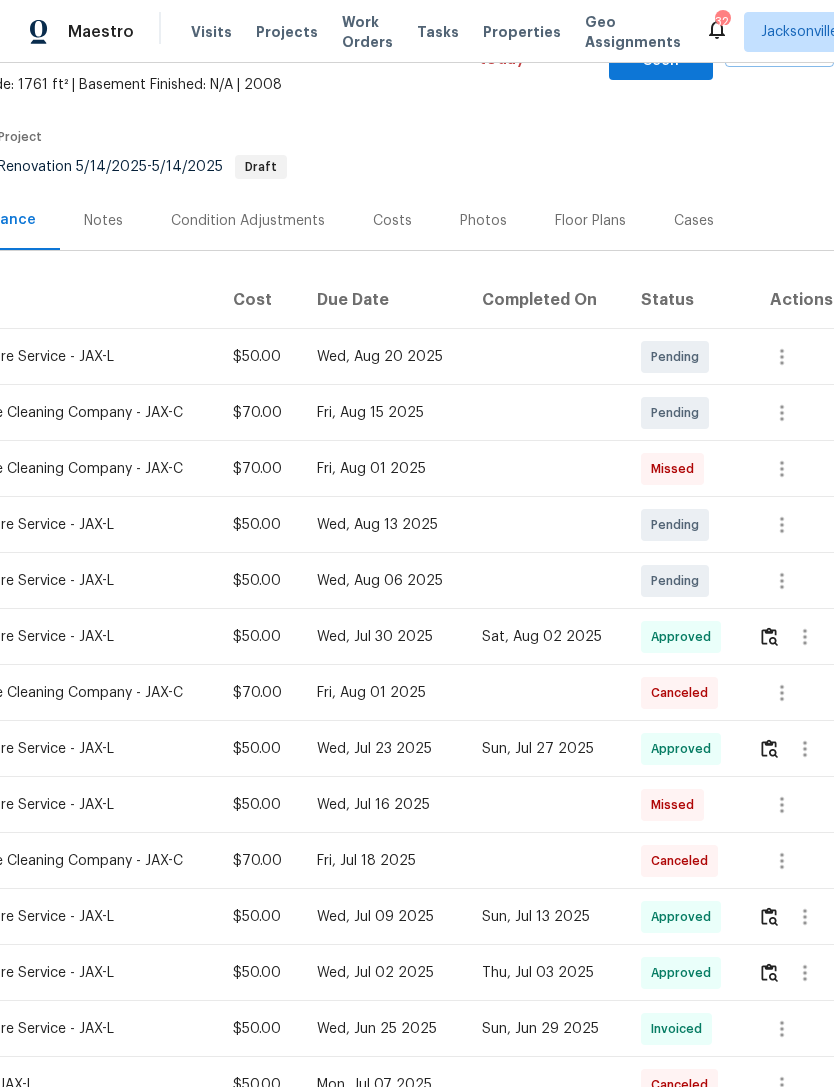 scroll, scrollTop: 132, scrollLeft: 296, axis: both 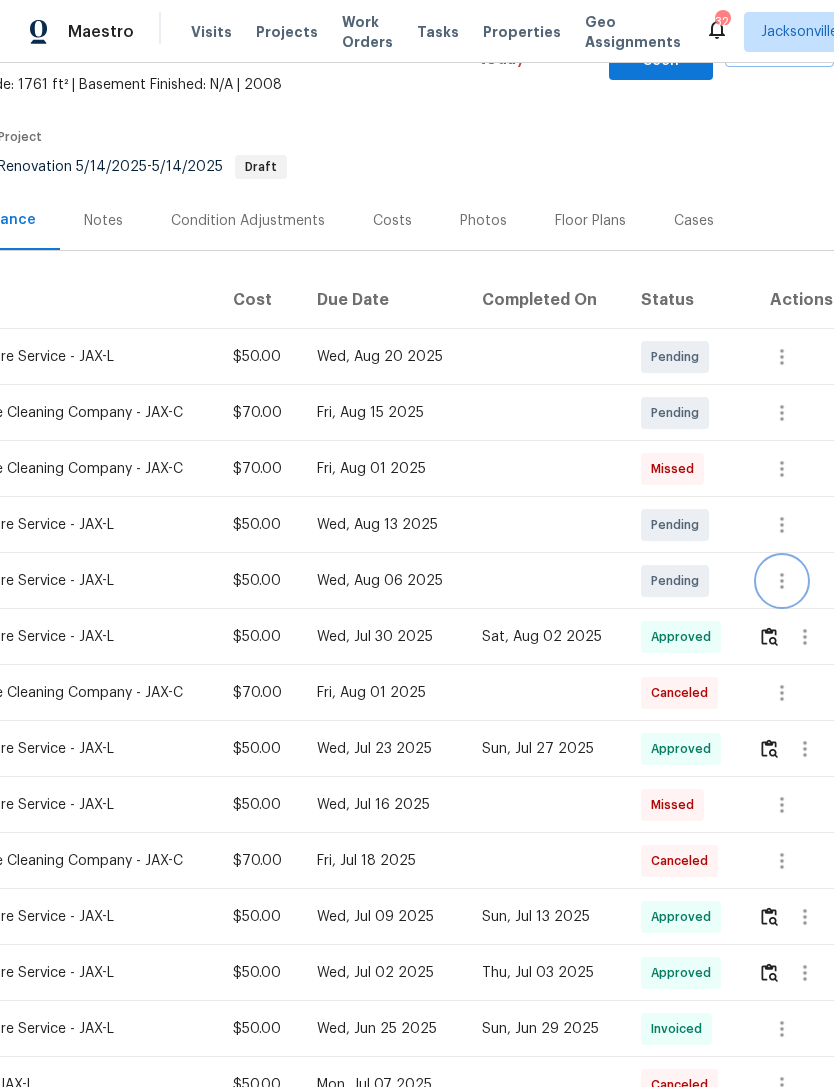 click 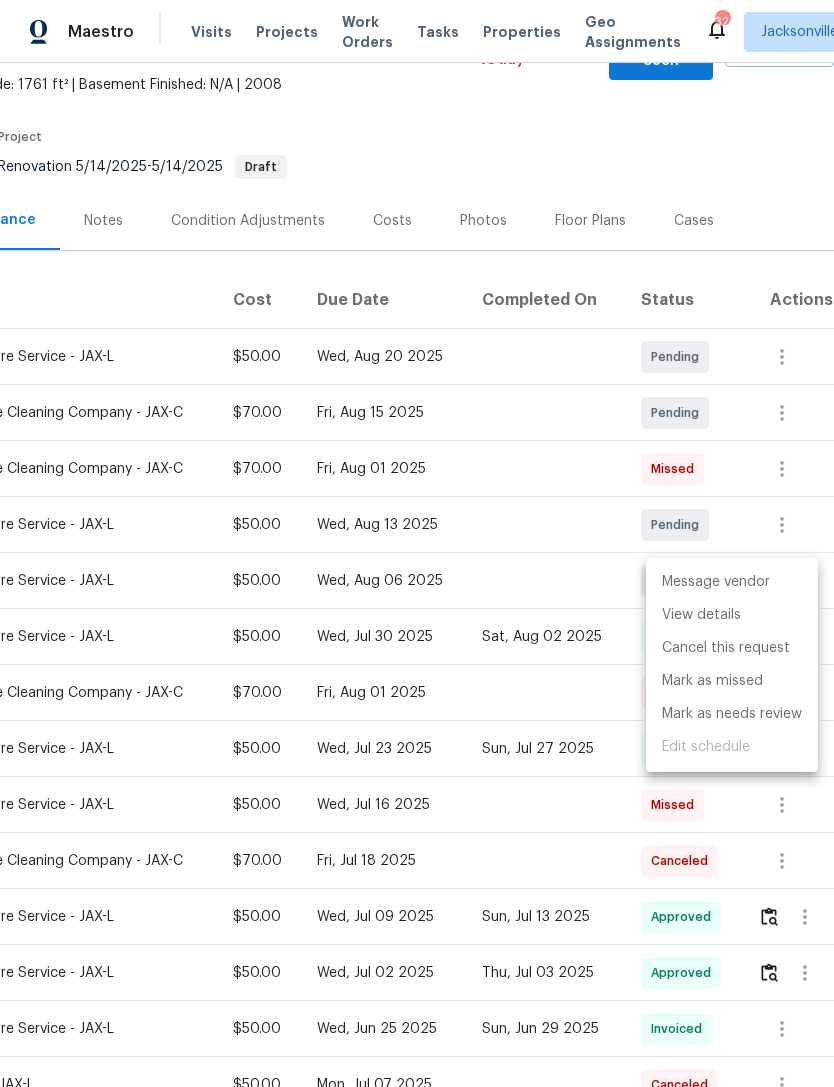 click on "Message vendor" at bounding box center (732, 582) 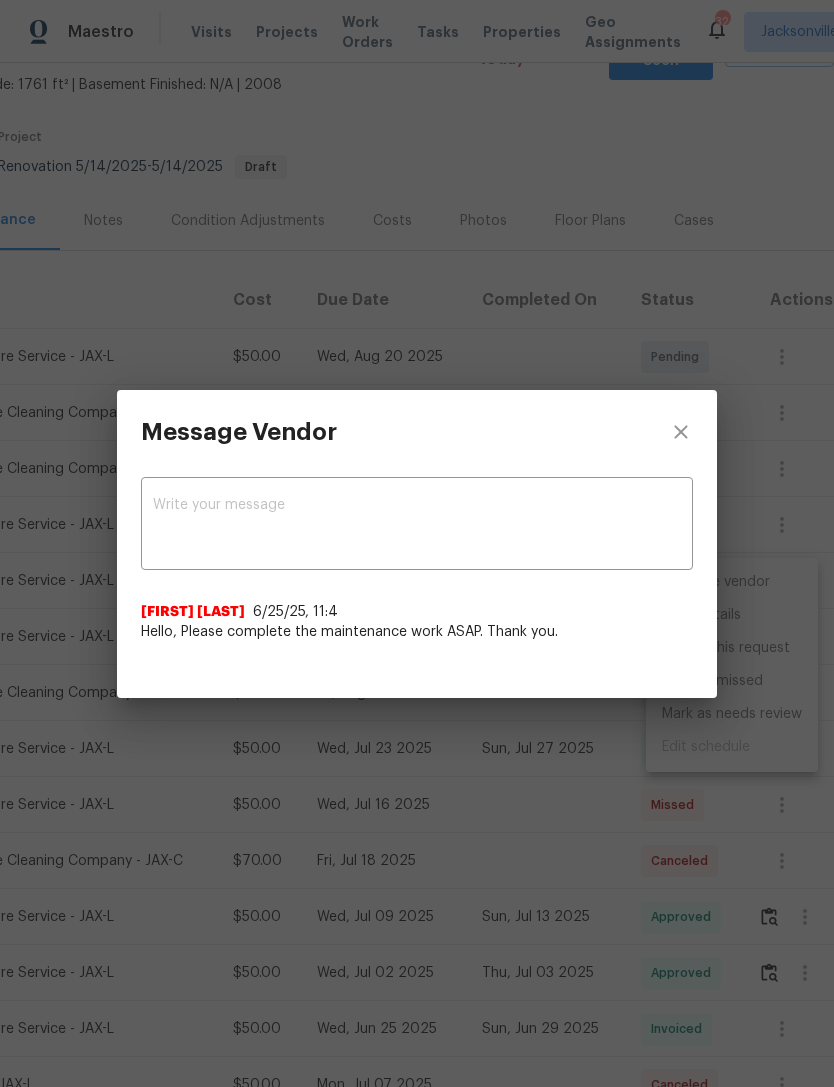 click at bounding box center [417, 526] 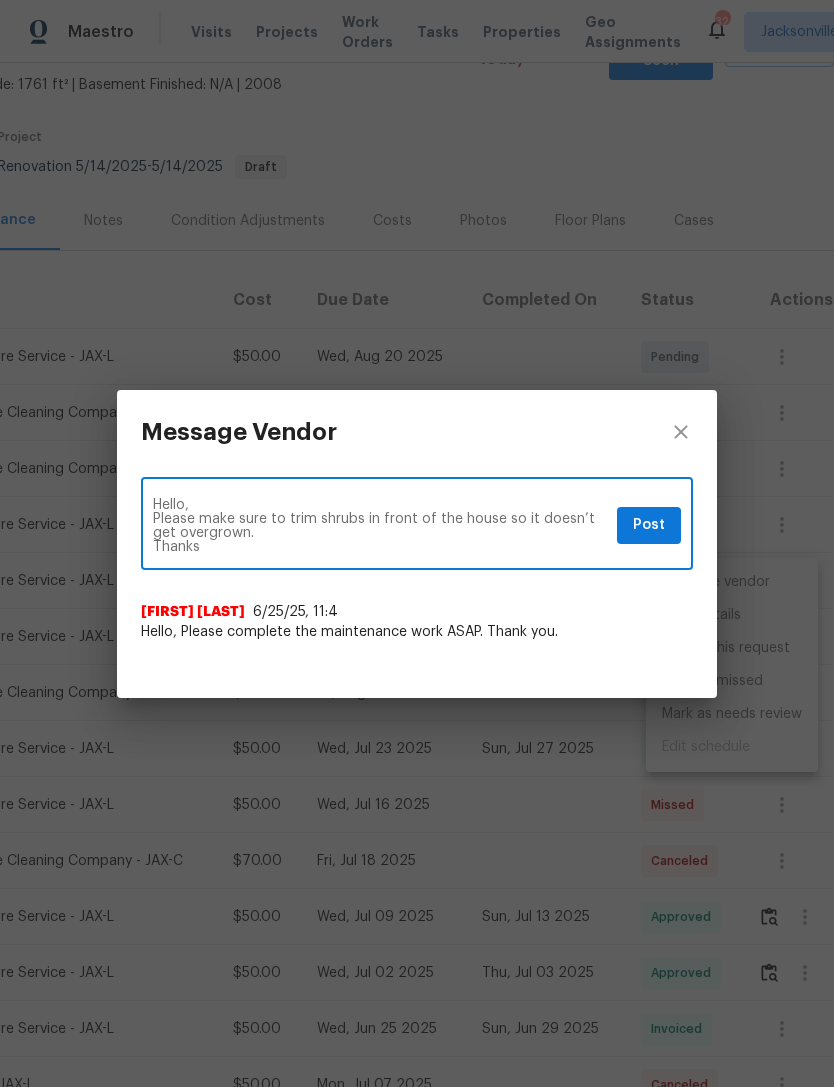type on "Hello,
Please make sure to trim shrubs in front of the house so it doesn’t get overgrown.
Thanks" 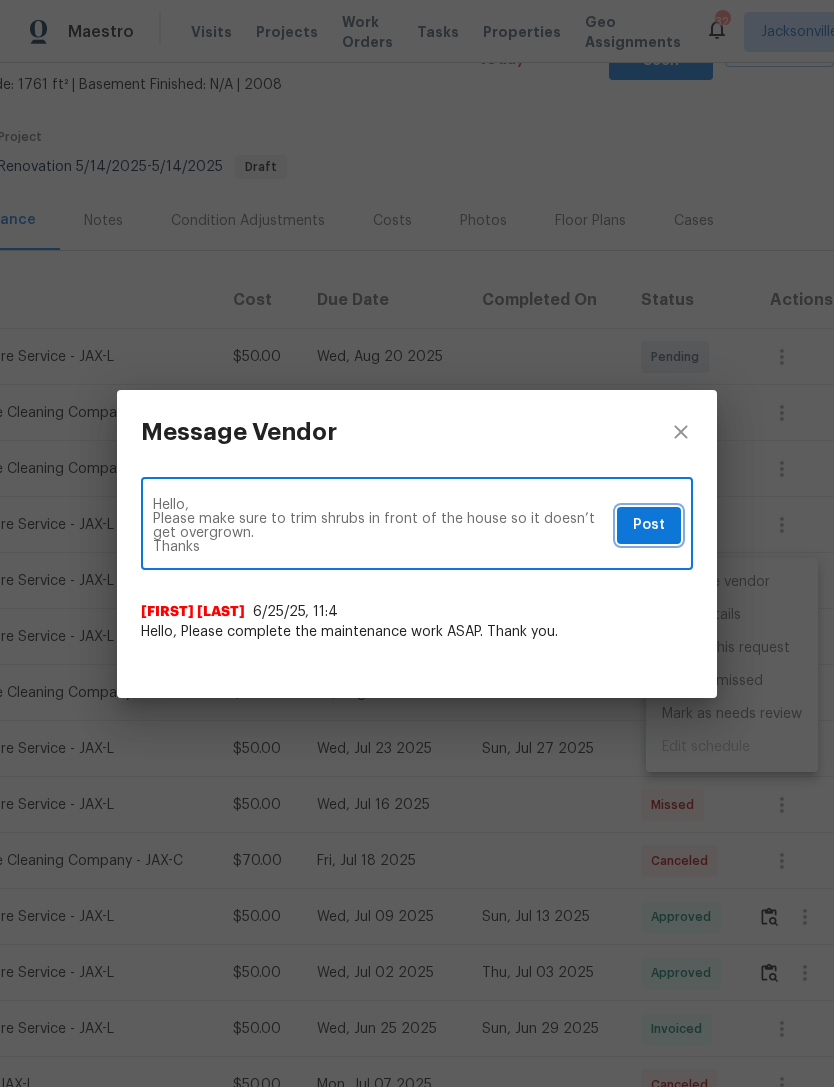 click on "Post" at bounding box center [649, 525] 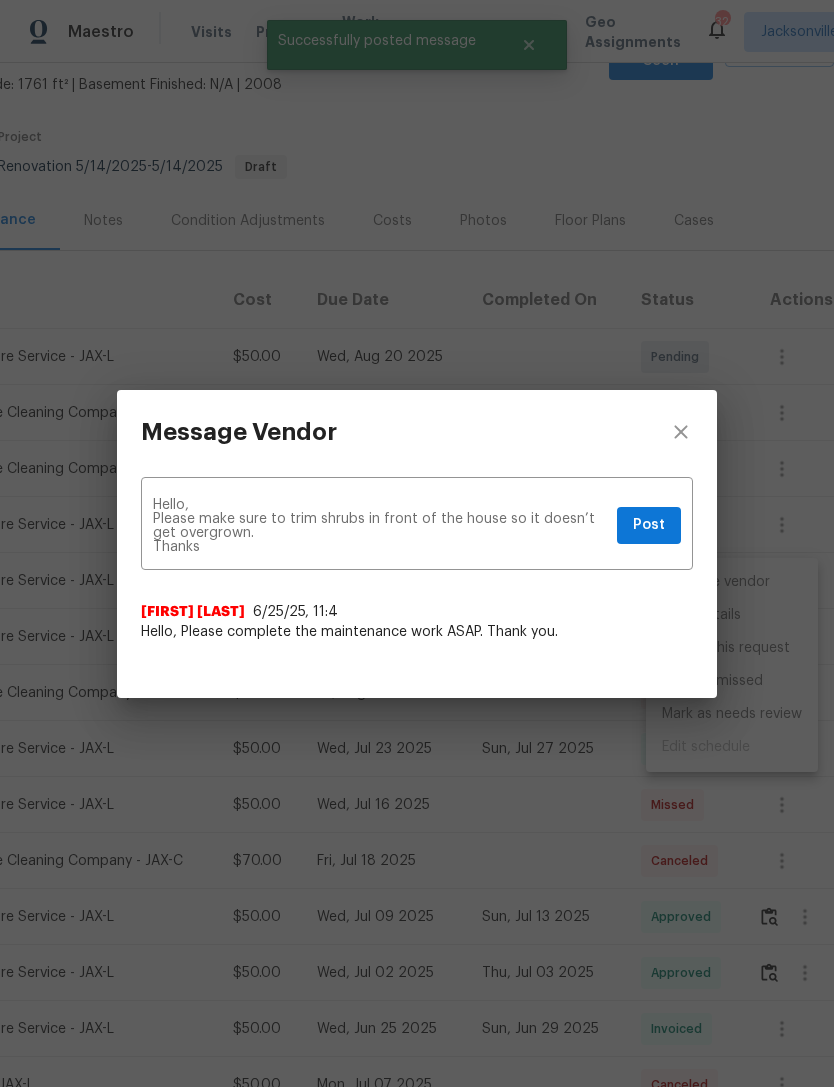 type 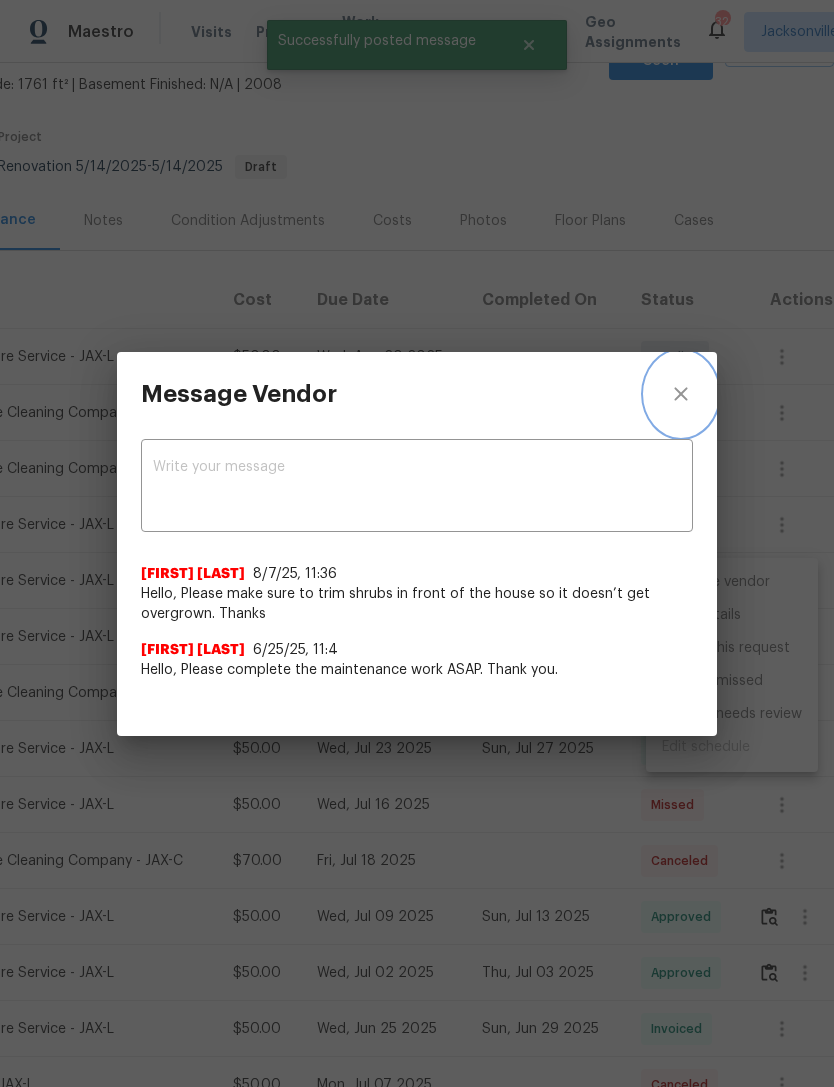 click 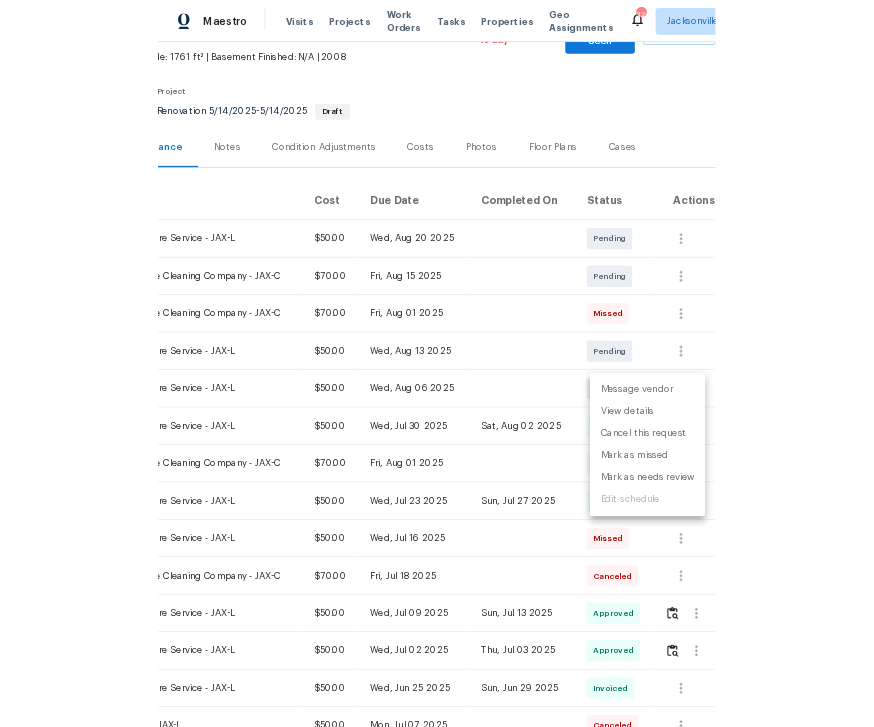 scroll, scrollTop: 64, scrollLeft: 0, axis: vertical 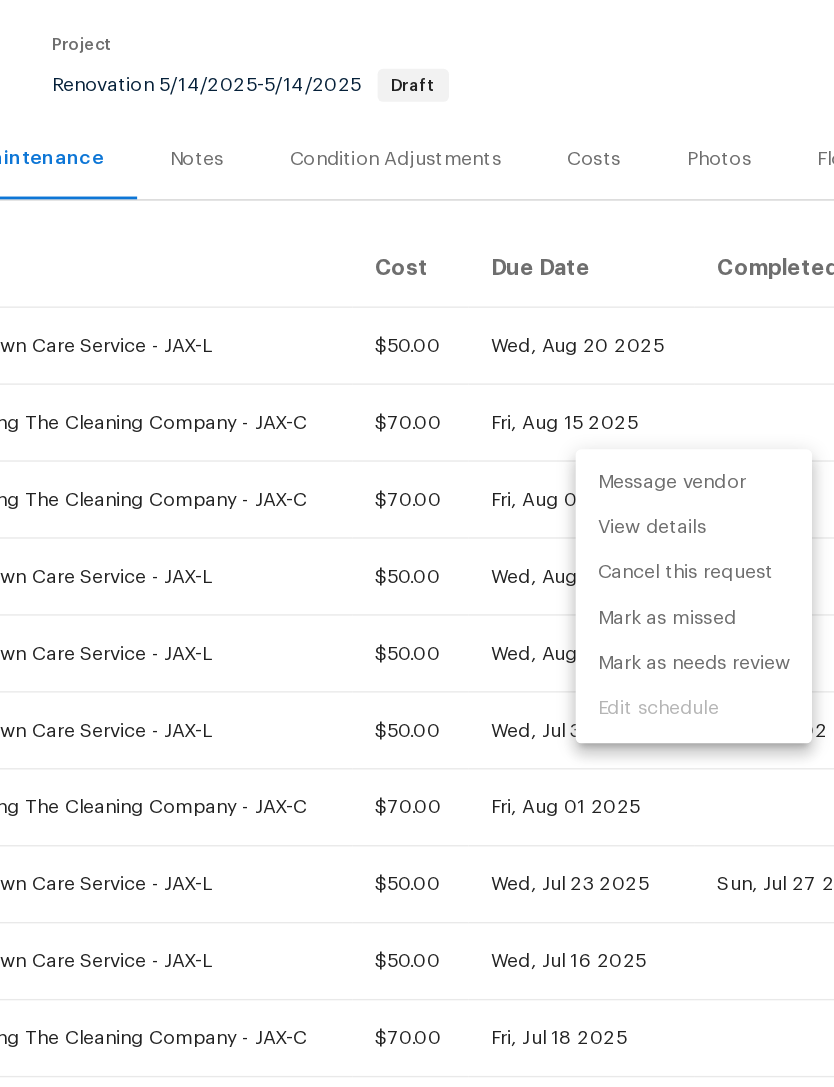 click at bounding box center (417, 543) 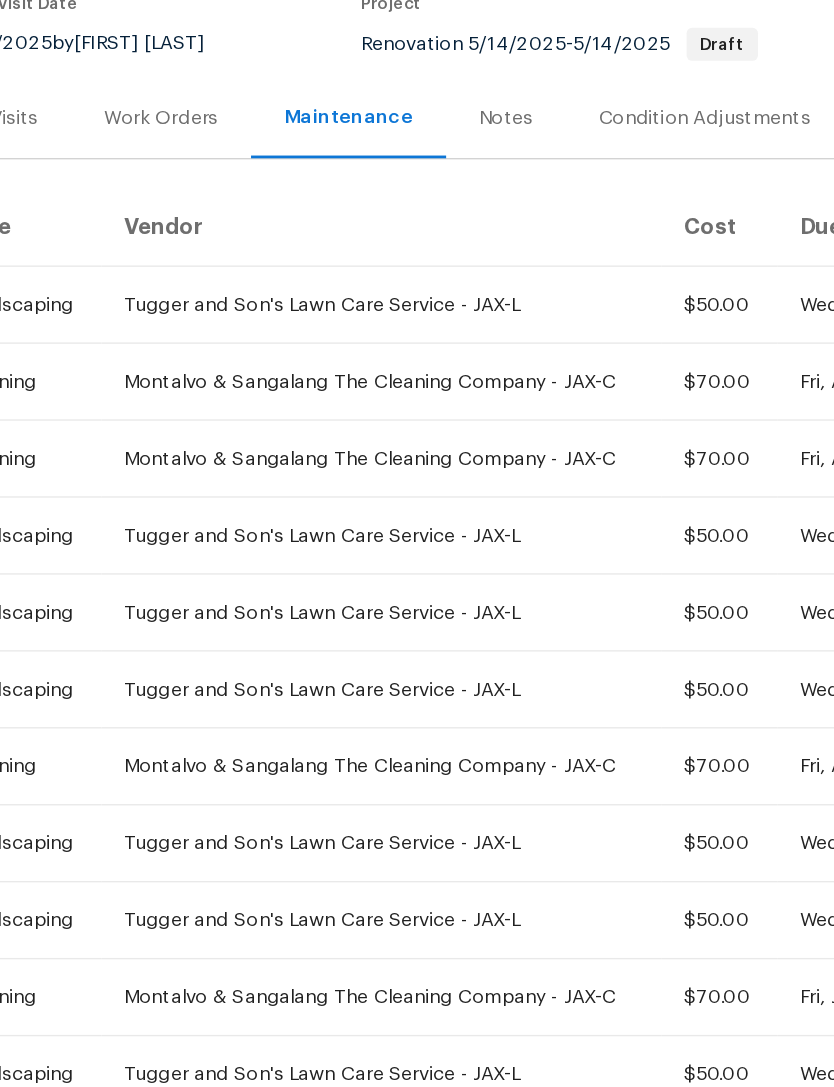 scroll, scrollTop: 163, scrollLeft: 43, axis: both 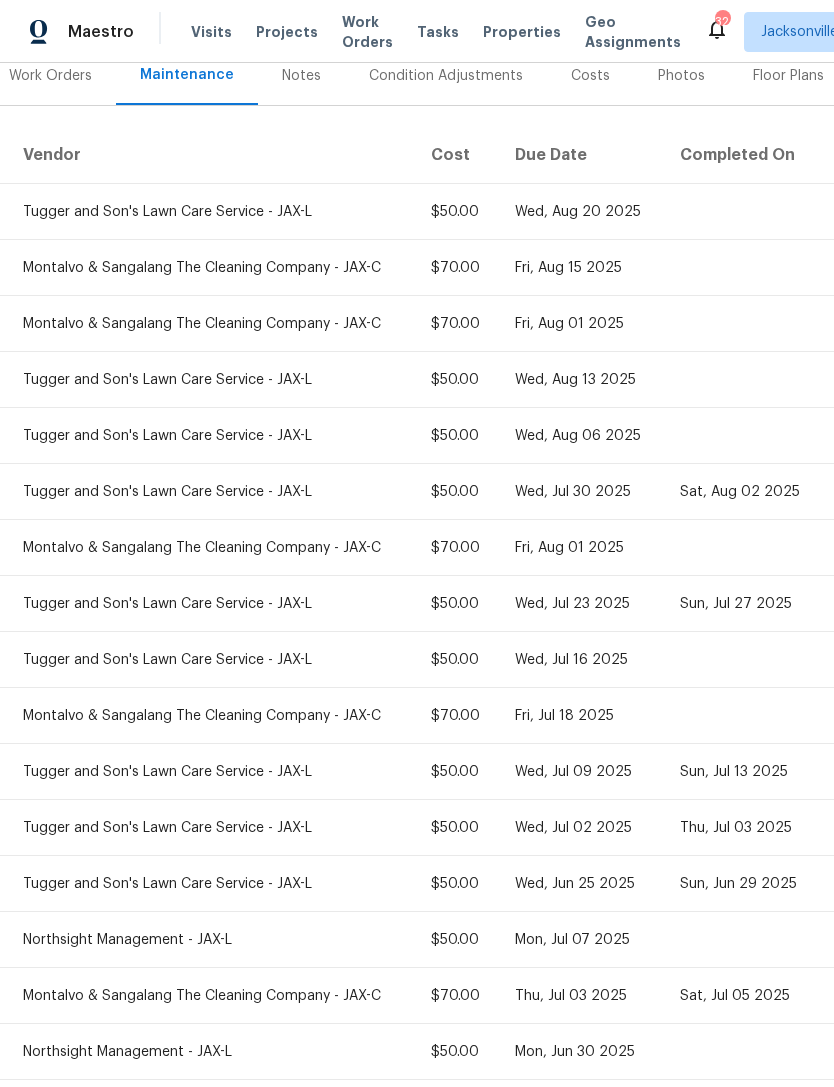 click on "Montalvo & Sangalang The Cleaning Company - JAX-C" at bounding box center [210, 548] 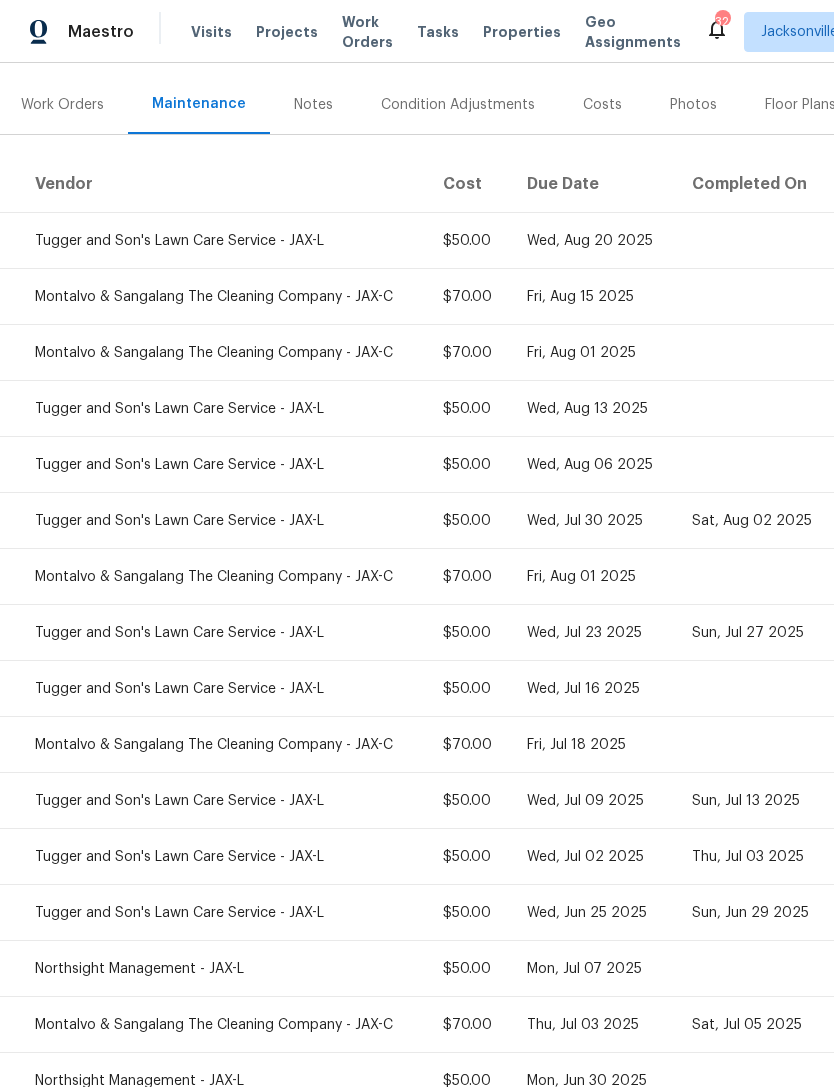 scroll, scrollTop: 248, scrollLeft: 65, axis: both 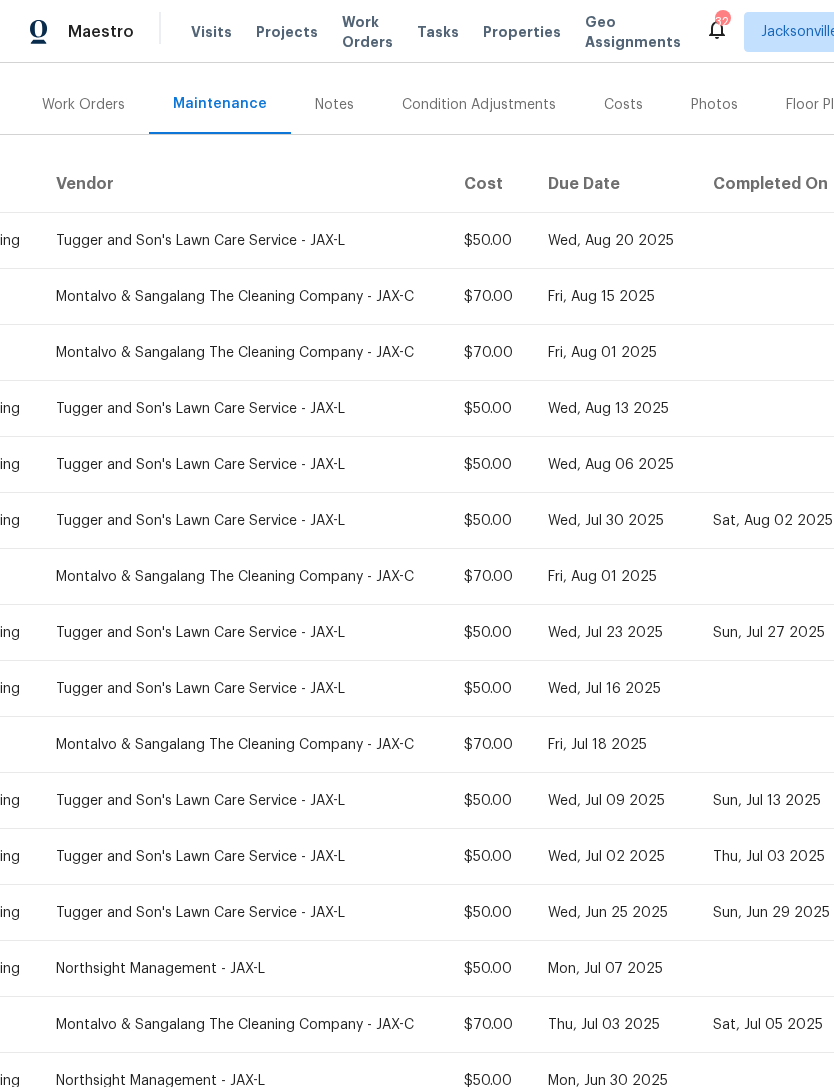 click on "Work Orders" at bounding box center (83, 104) 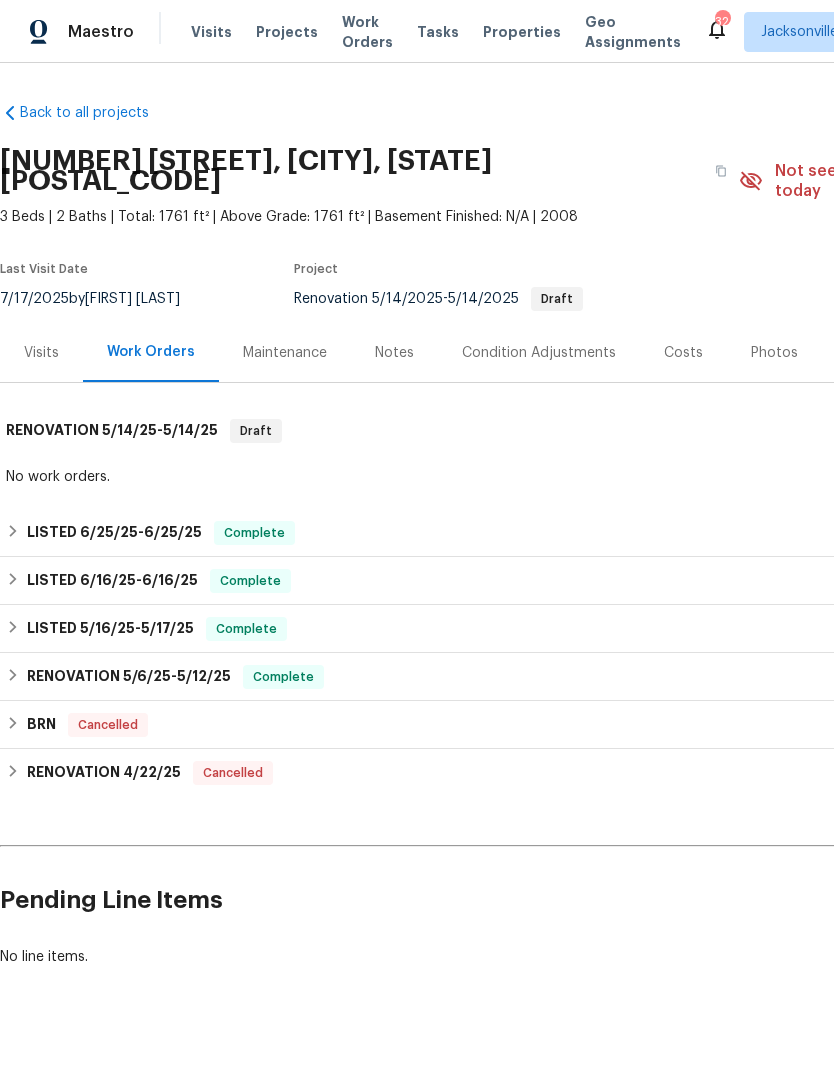 scroll, scrollTop: 0, scrollLeft: 0, axis: both 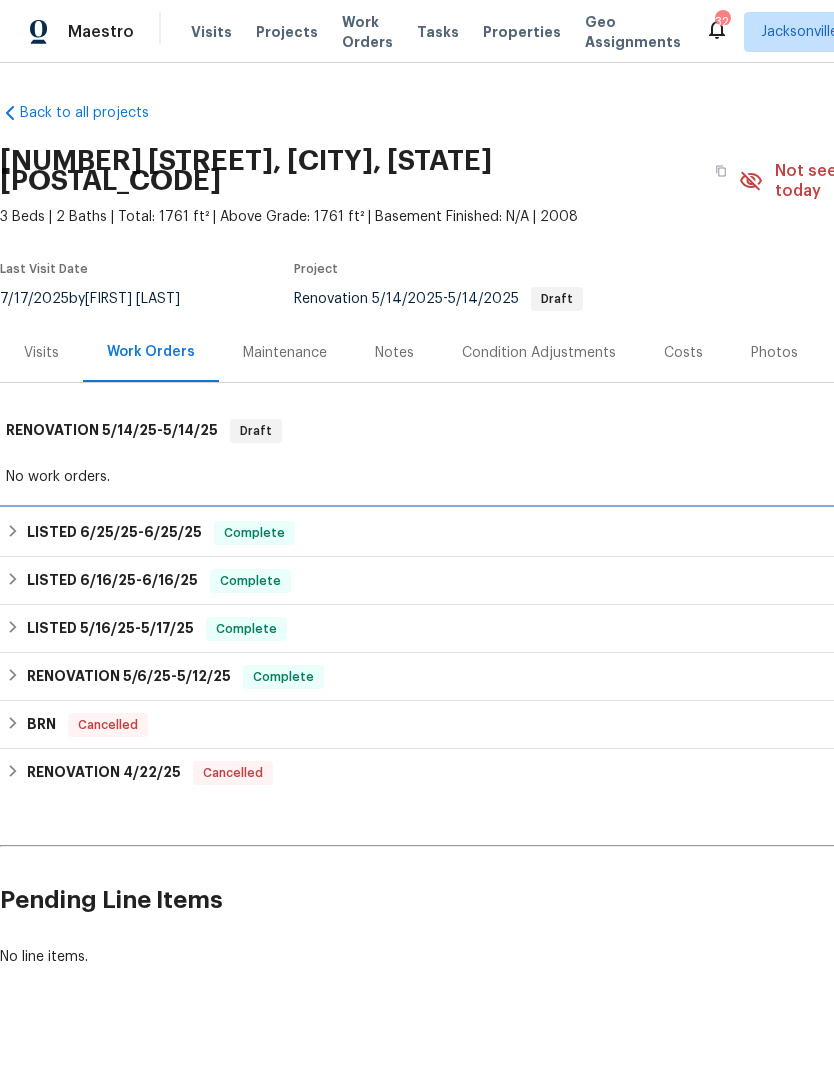 click on "LISTED   6/25/25  -  6/25/25 Complete" at bounding box center [565, 533] 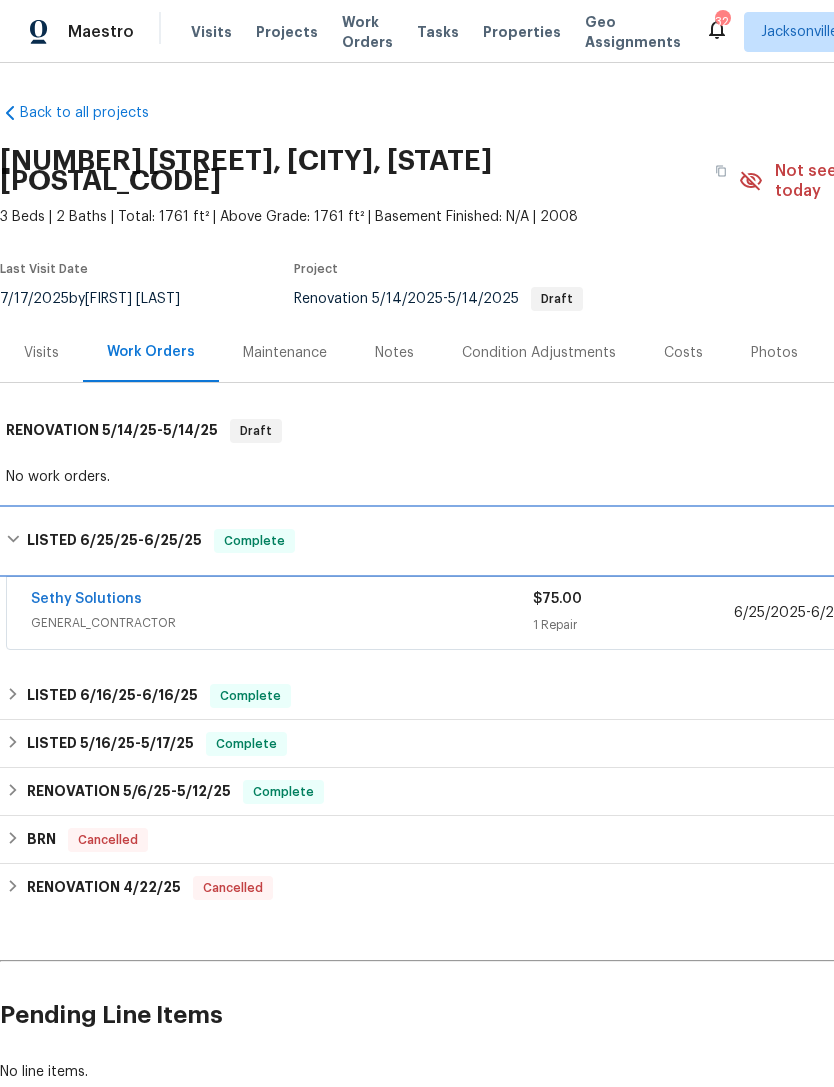click on "LISTED   6/25/25  -  6/25/25 Complete" at bounding box center (565, 541) 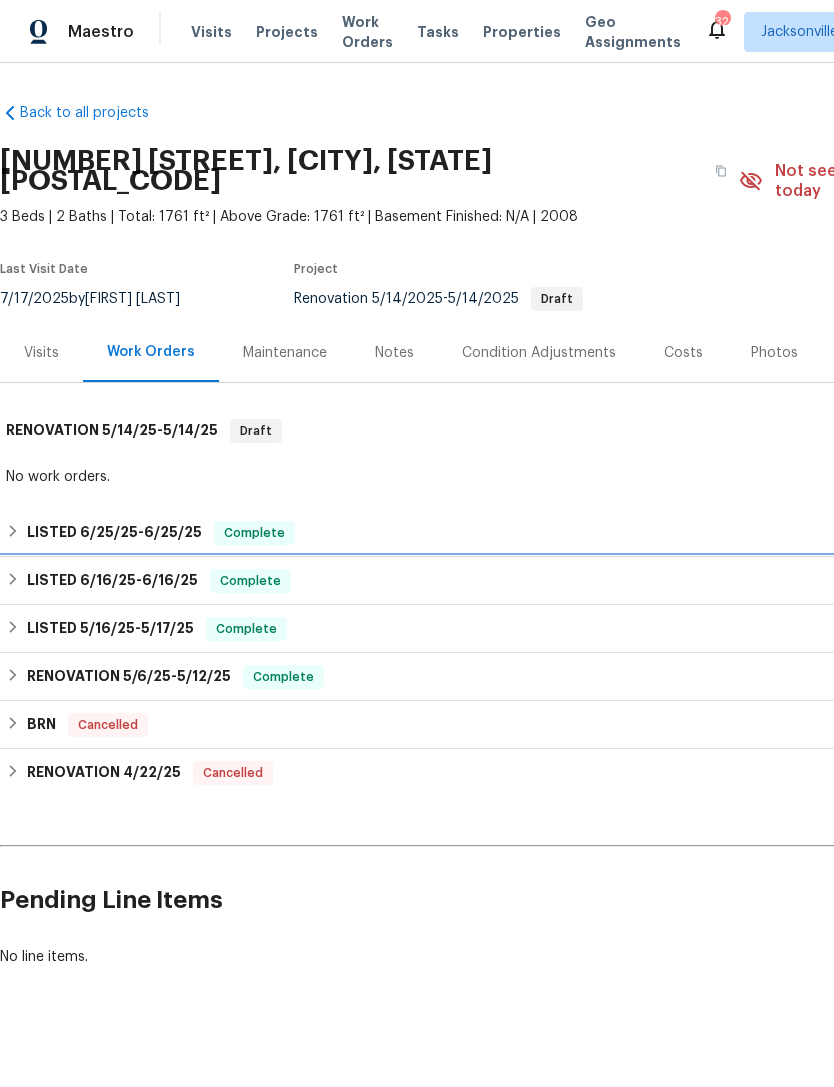 click on "6/16/25" at bounding box center [108, 580] 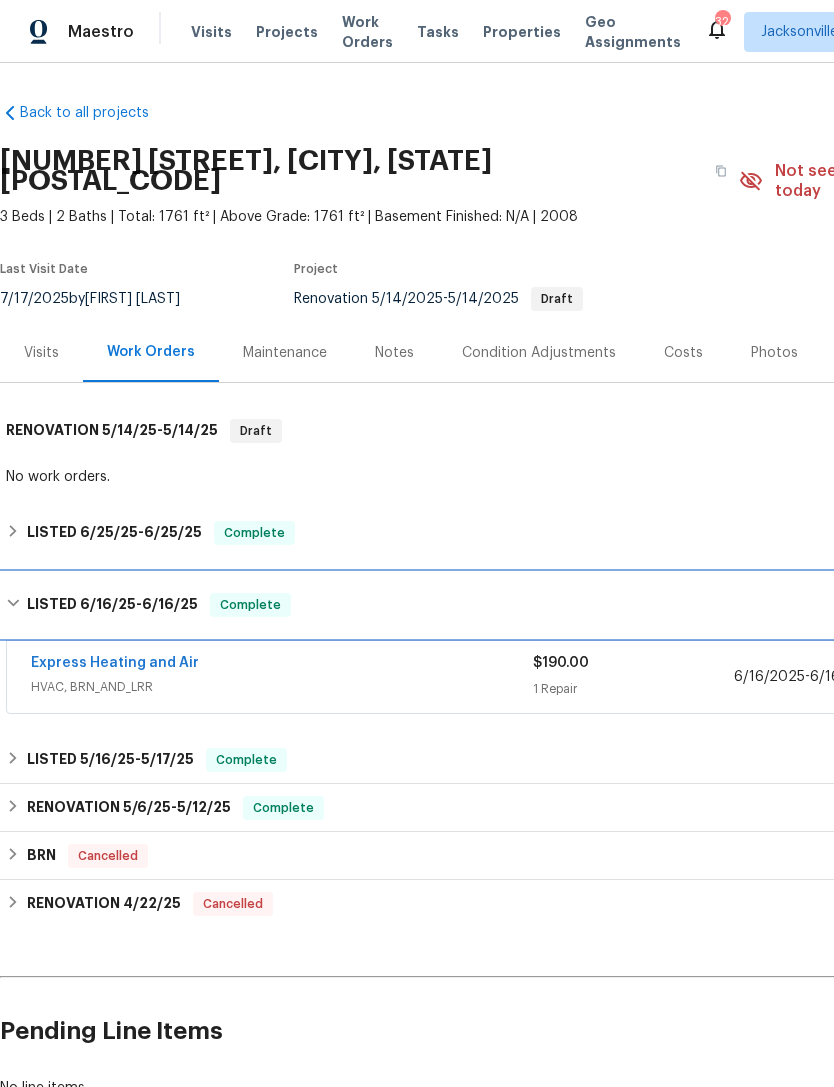 click on "6/16/25" at bounding box center [108, 604] 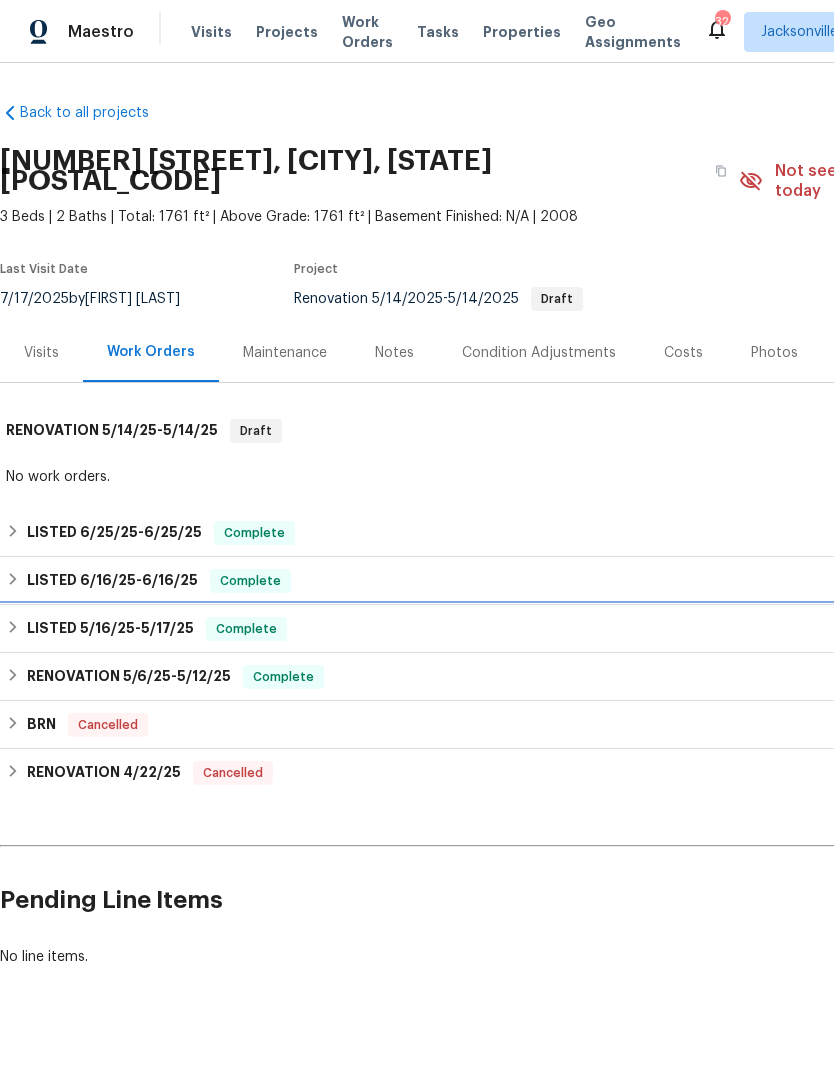 click on "LISTED   5/16/25  -  5/17/25" at bounding box center (110, 629) 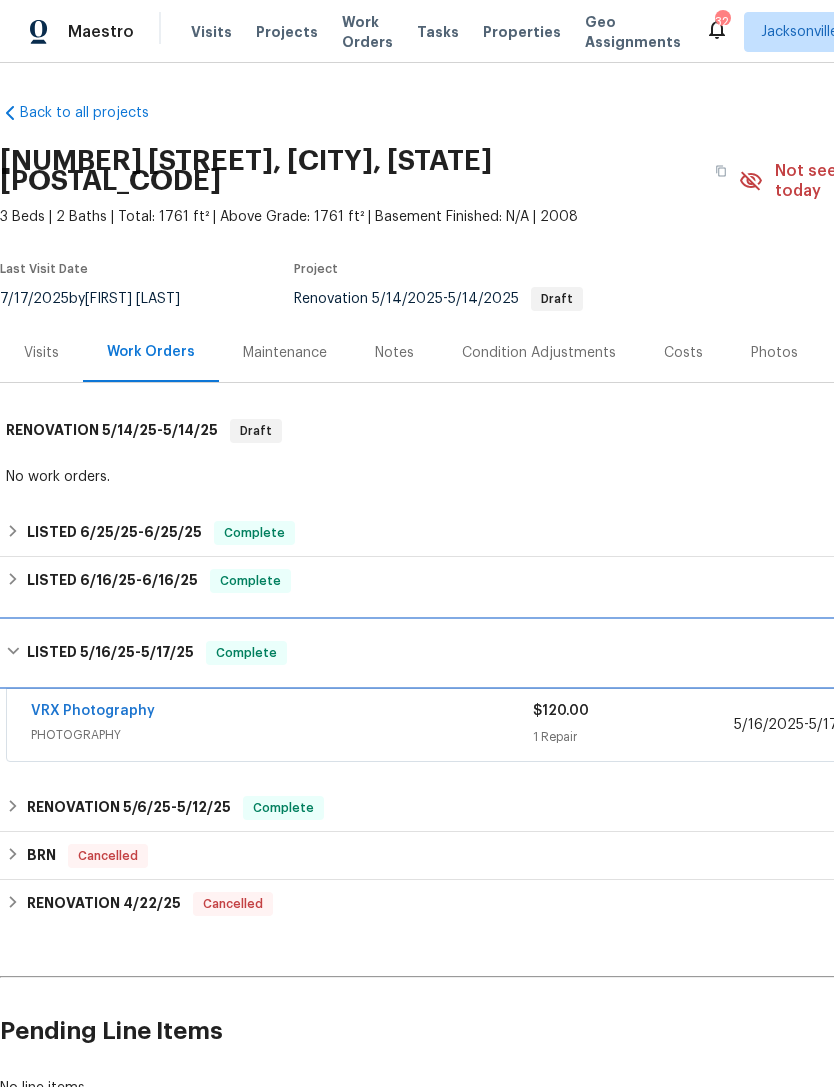 click on "LISTED   5/16/25  -  5/17/25" at bounding box center (110, 653) 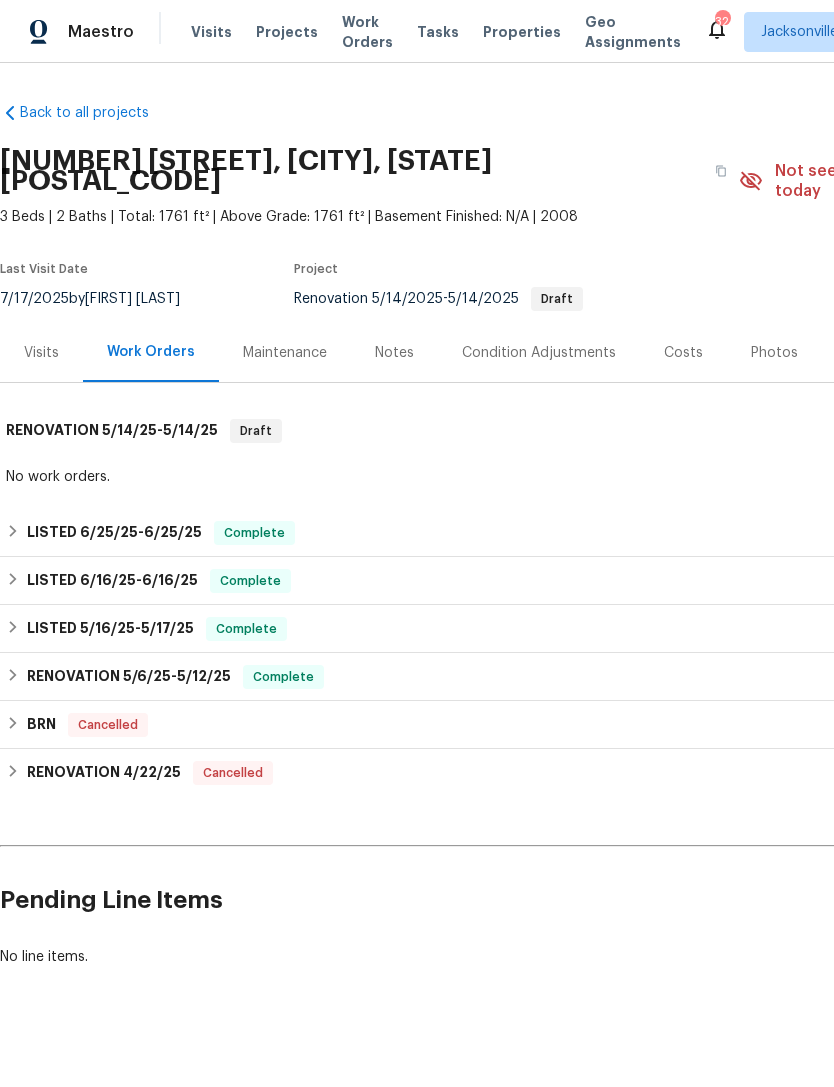 click on "Visits" at bounding box center (41, 352) 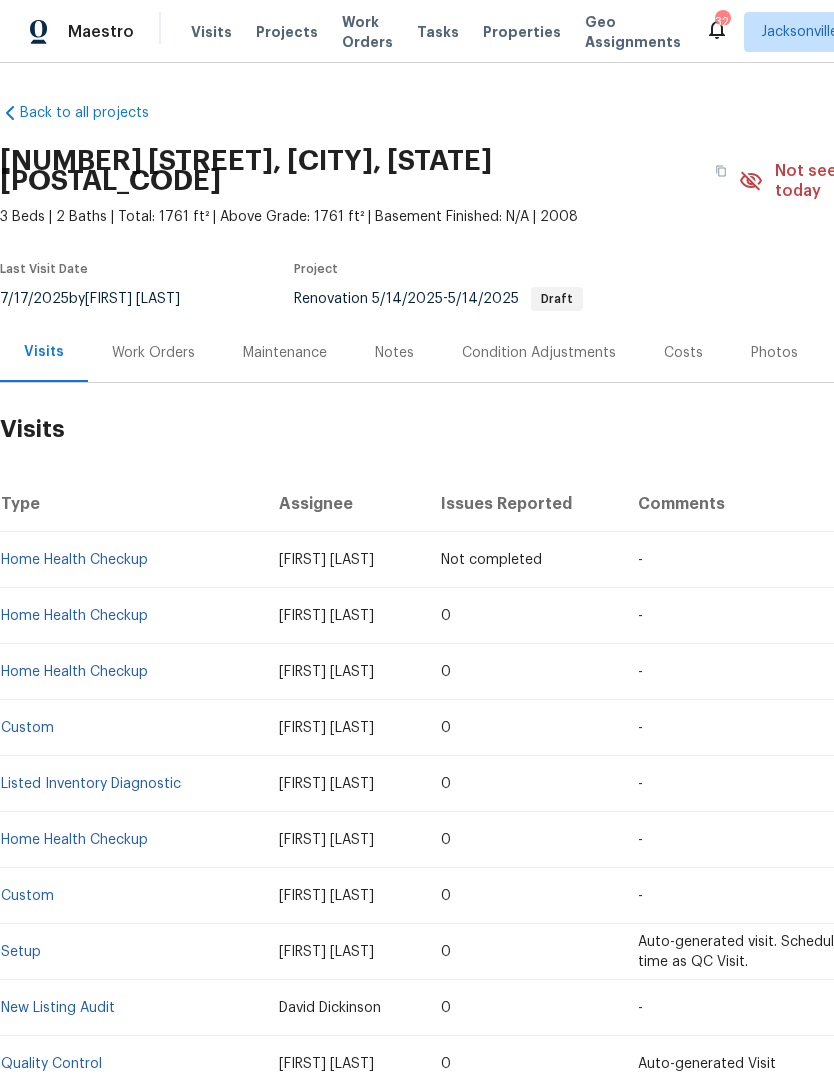 click on "Maintenance" at bounding box center (285, 353) 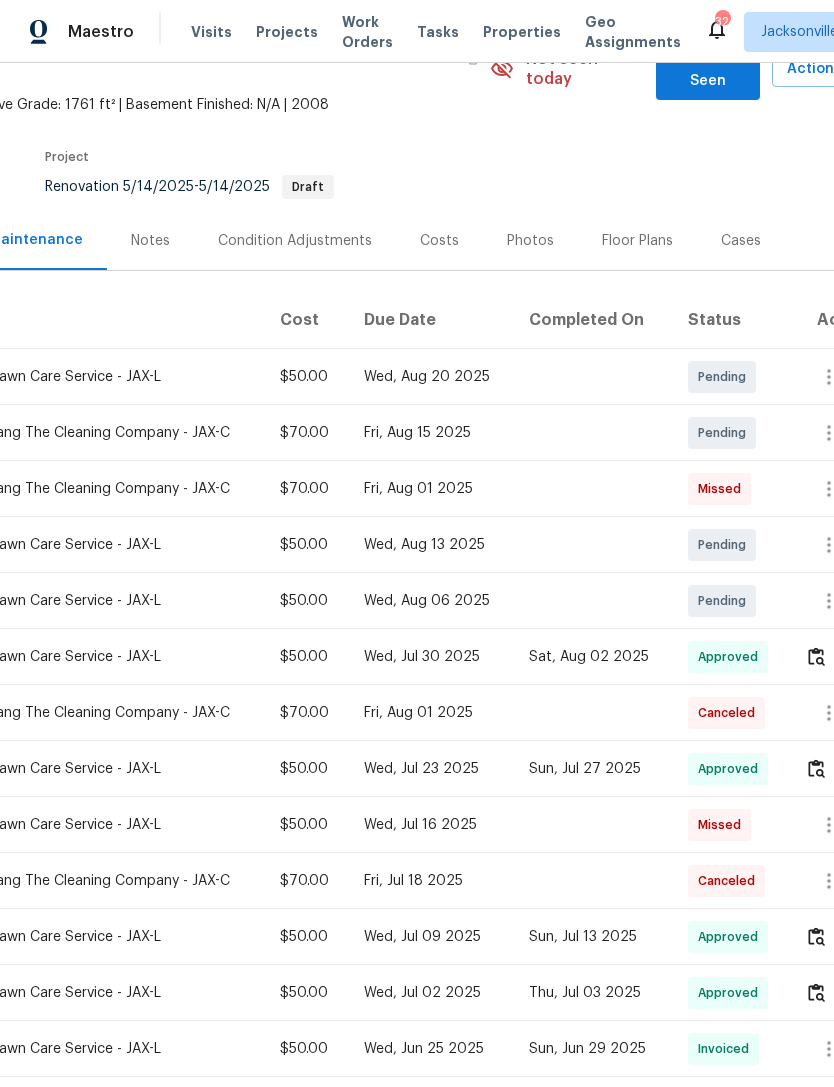 scroll, scrollTop: 114, scrollLeft: 247, axis: both 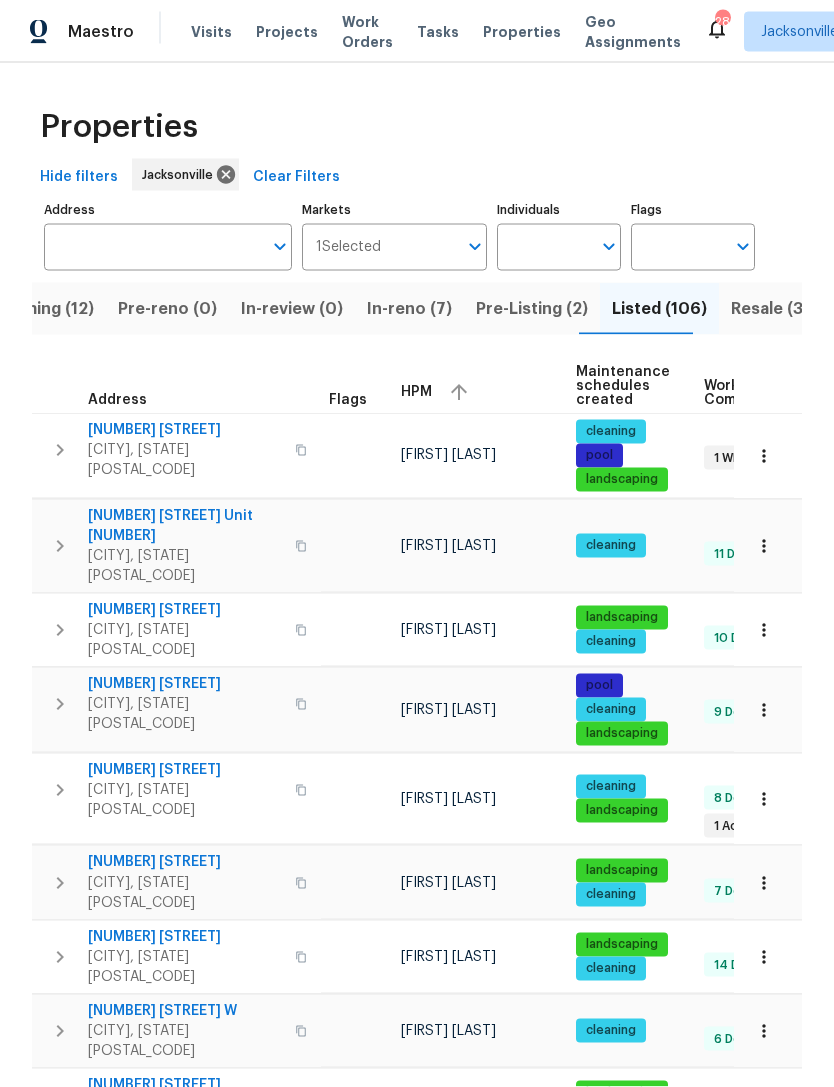 click on "In-reno (7)" at bounding box center [409, 309] 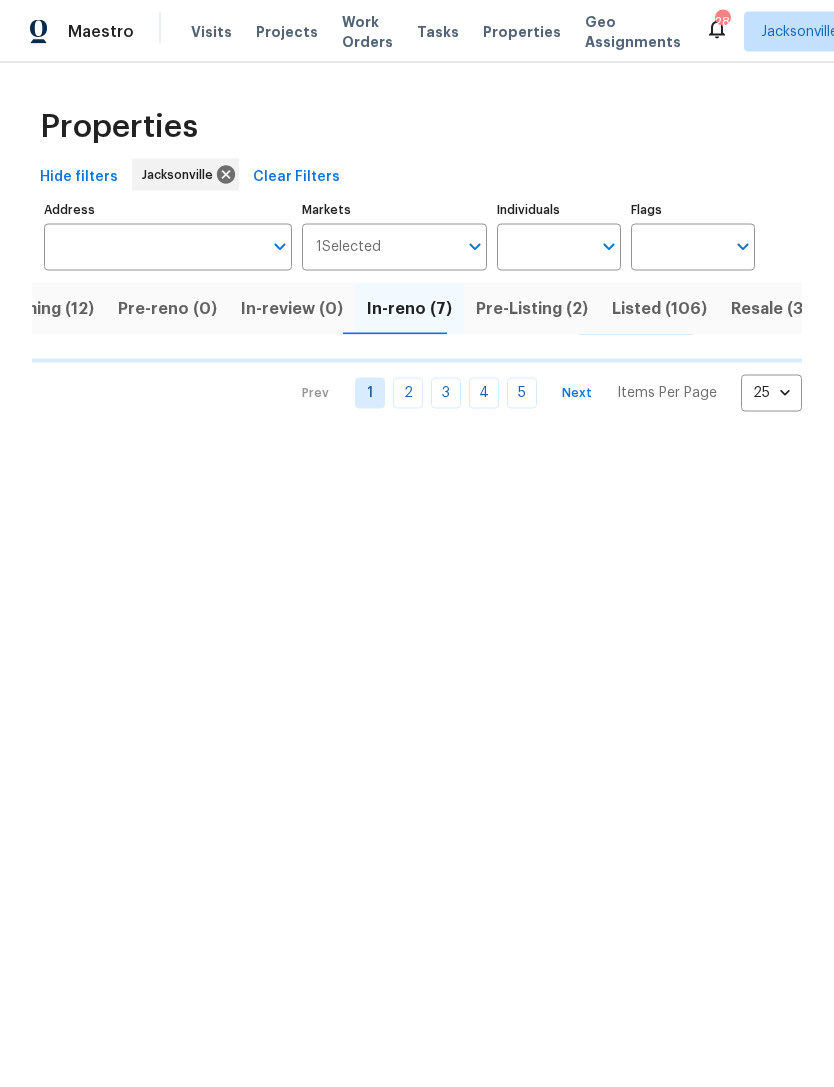 scroll, scrollTop: 0, scrollLeft: 0, axis: both 